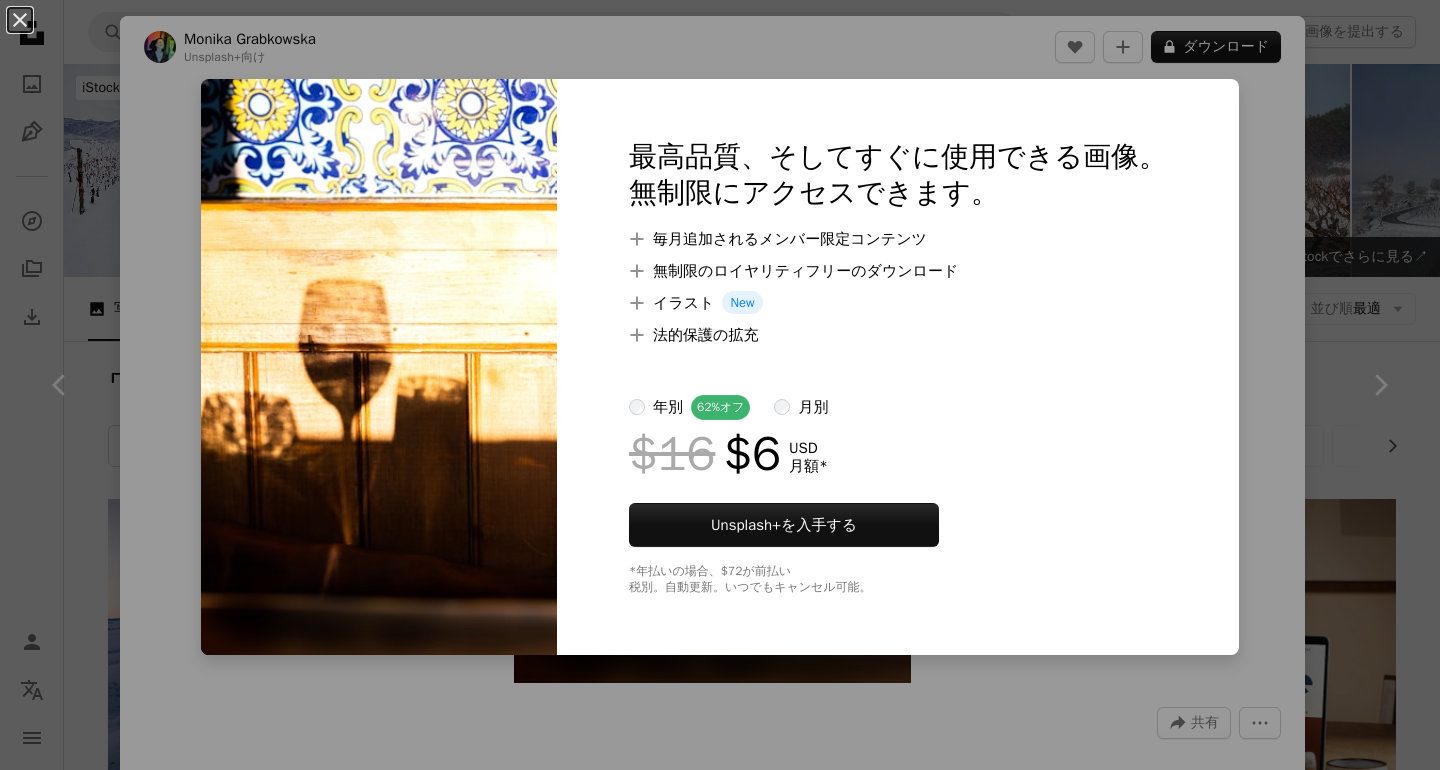 scroll, scrollTop: 11079, scrollLeft: 0, axis: vertical 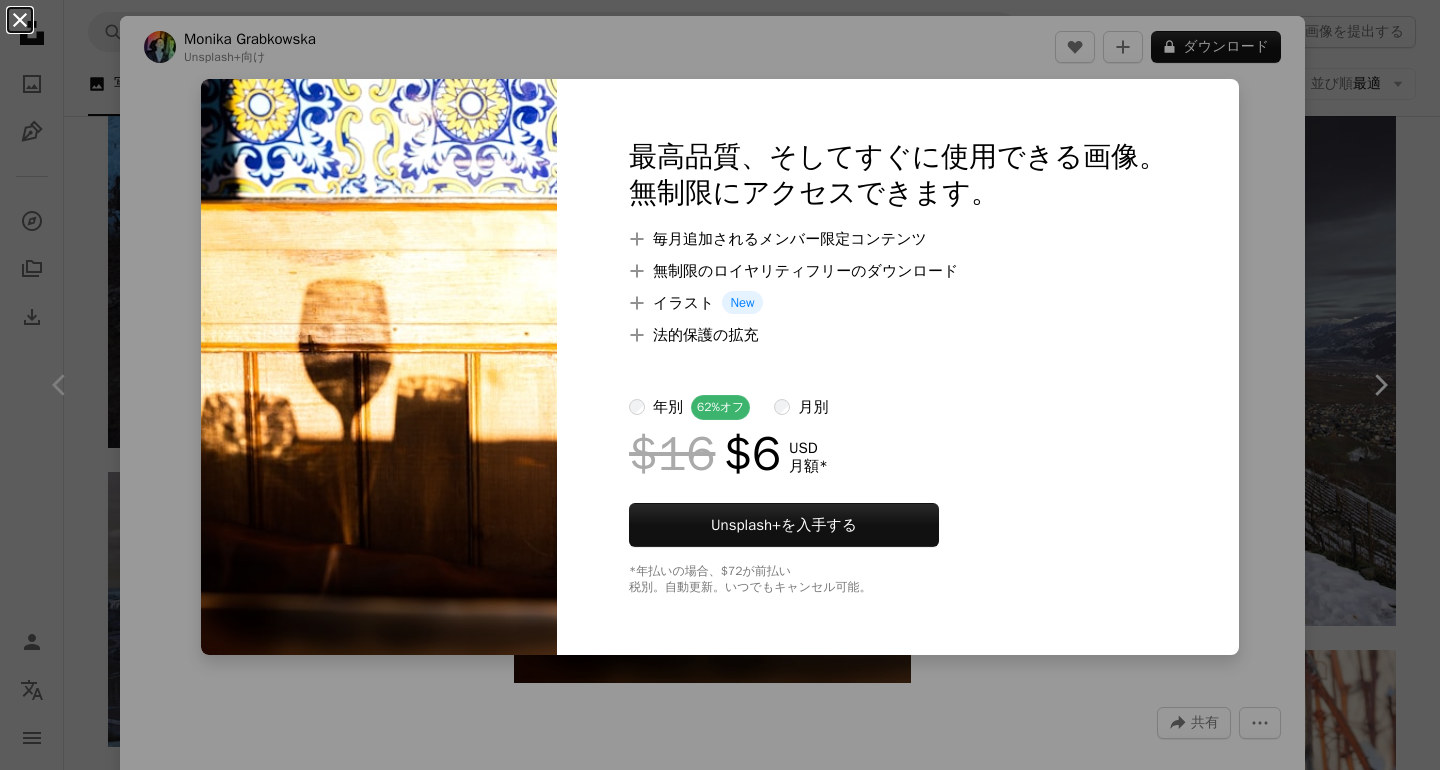 click on "An X shape" at bounding box center [20, 20] 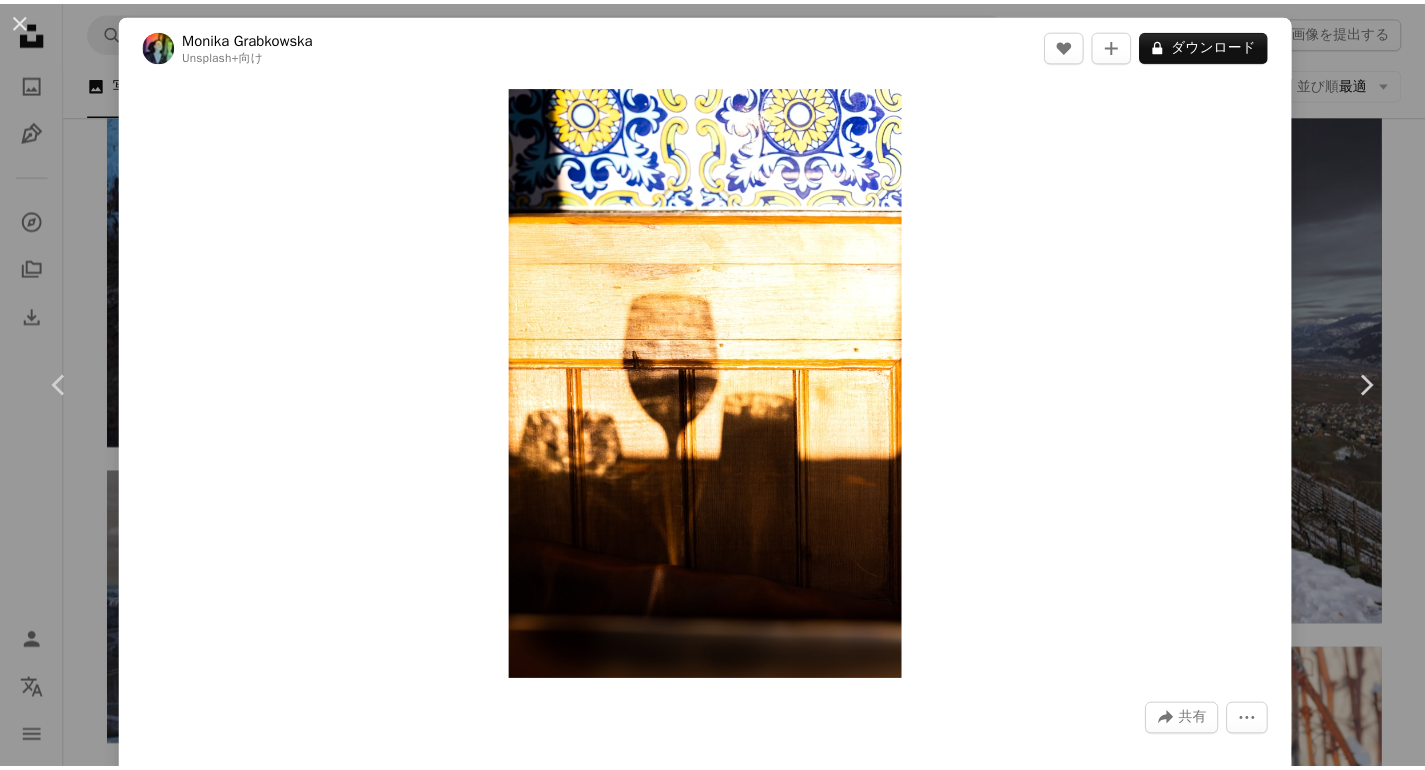 scroll, scrollTop: 4, scrollLeft: 0, axis: vertical 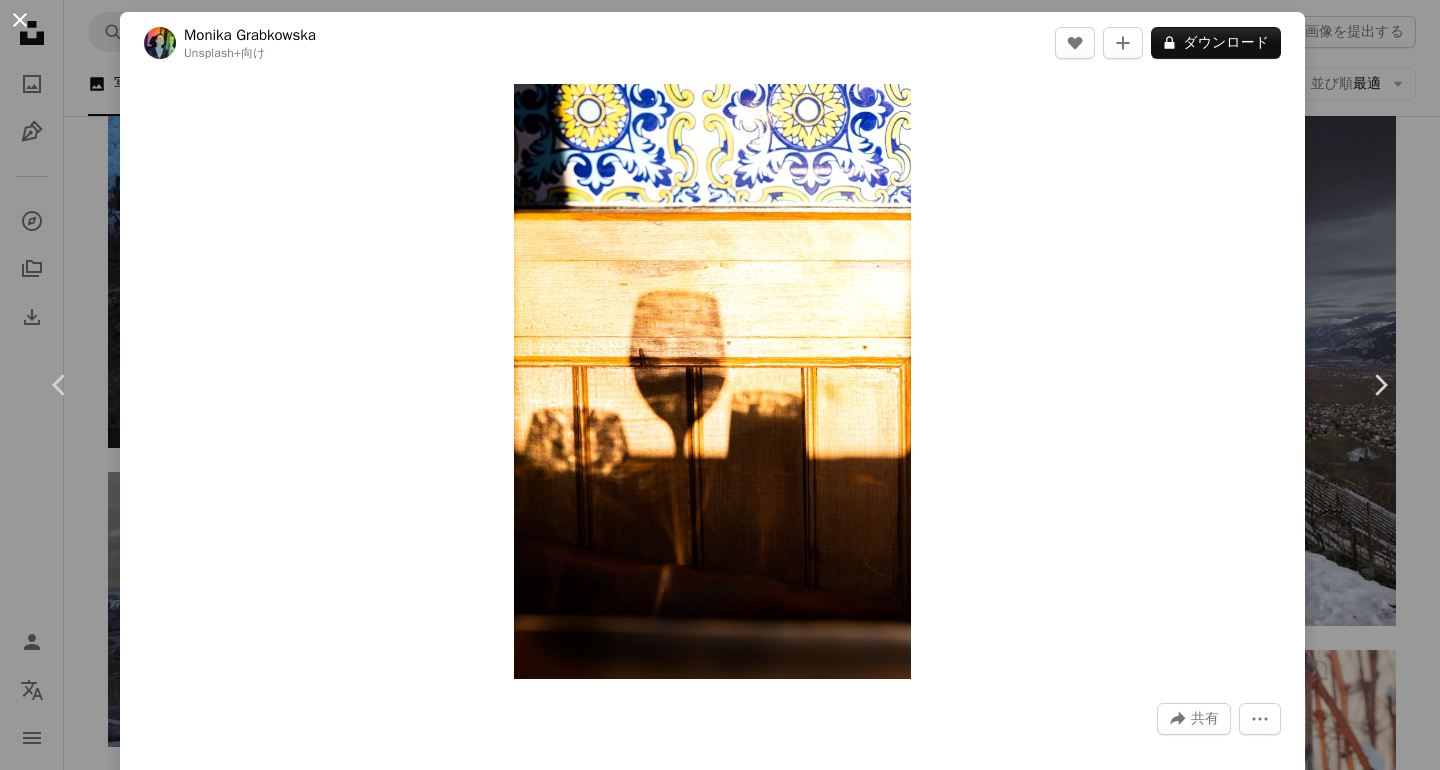click on "An X shape" at bounding box center (20, 20) 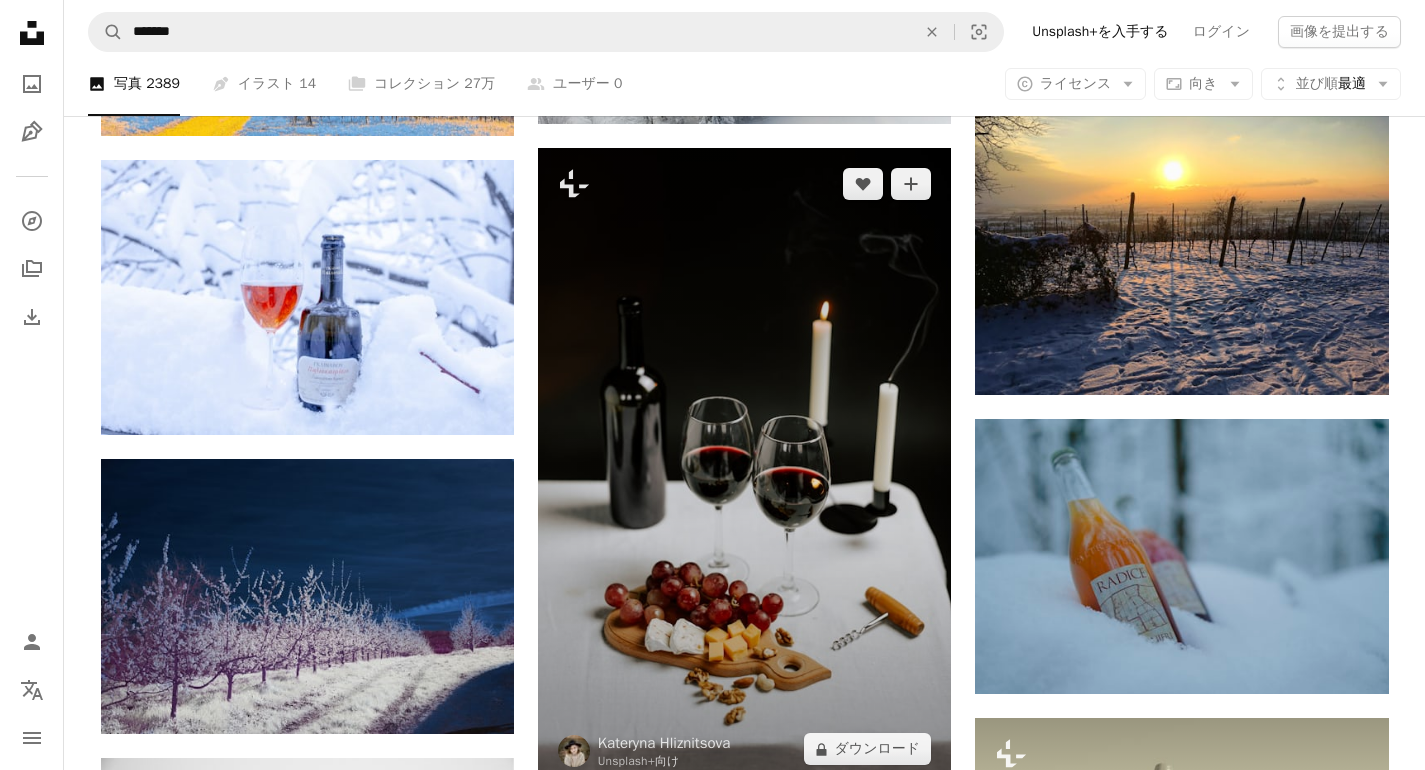 scroll, scrollTop: 12290, scrollLeft: 0, axis: vertical 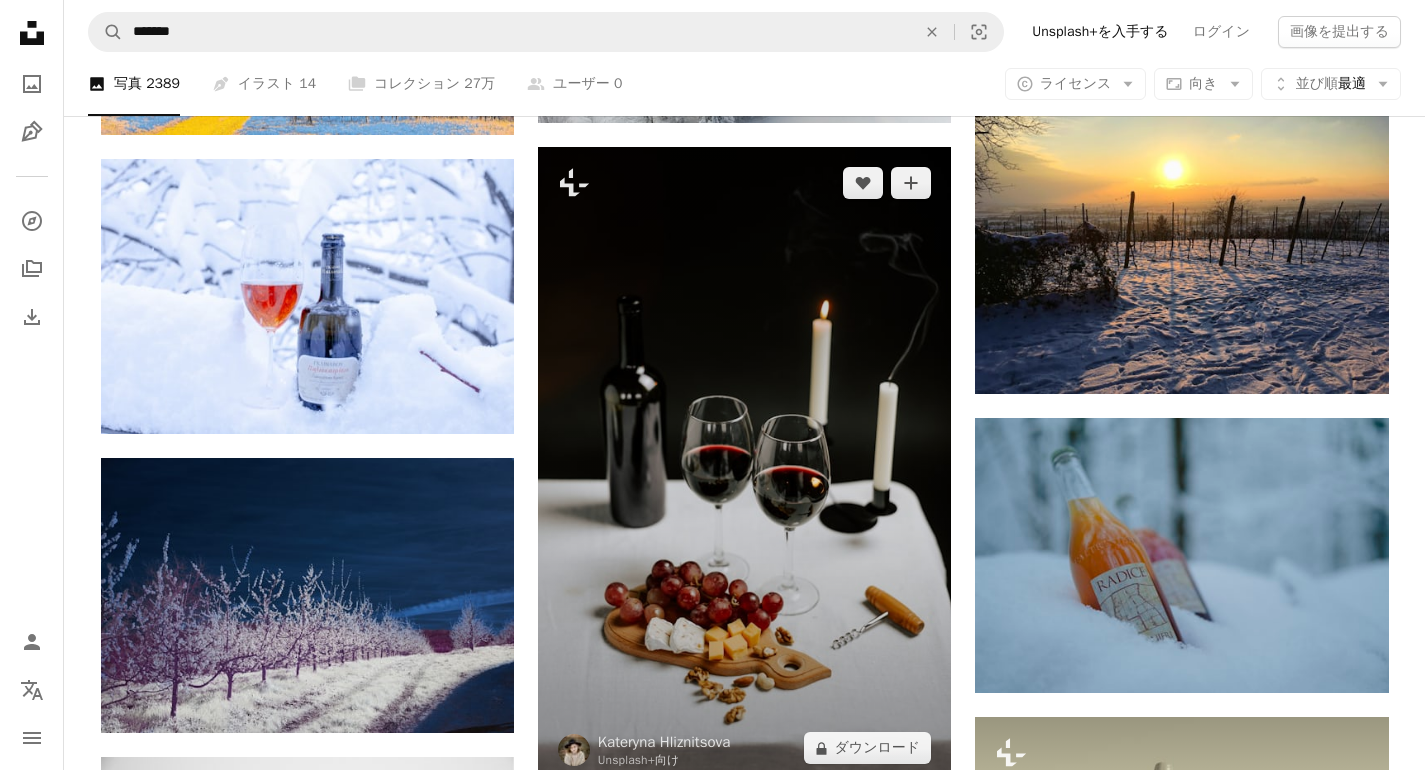click at bounding box center [744, 465] 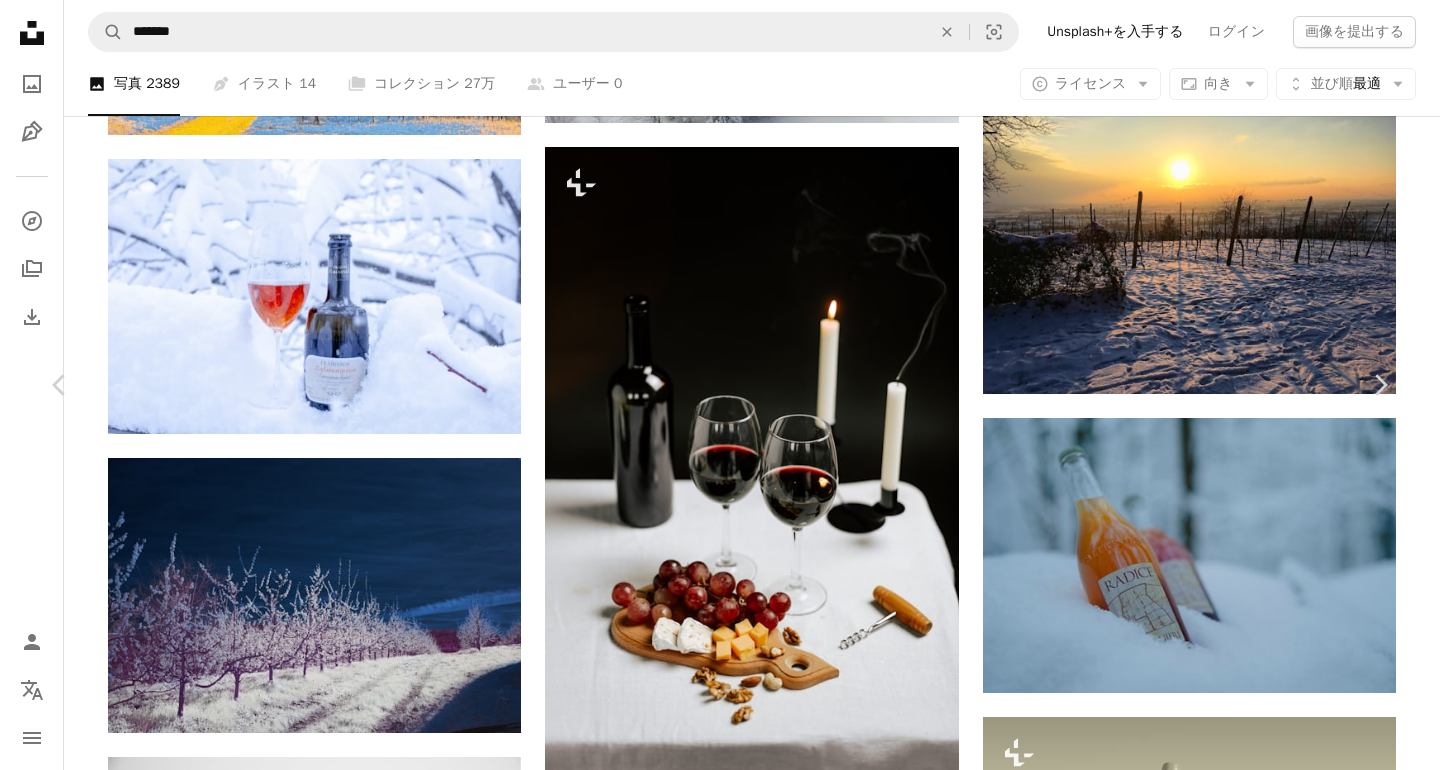 click on "An X shape" at bounding box center (20, 20) 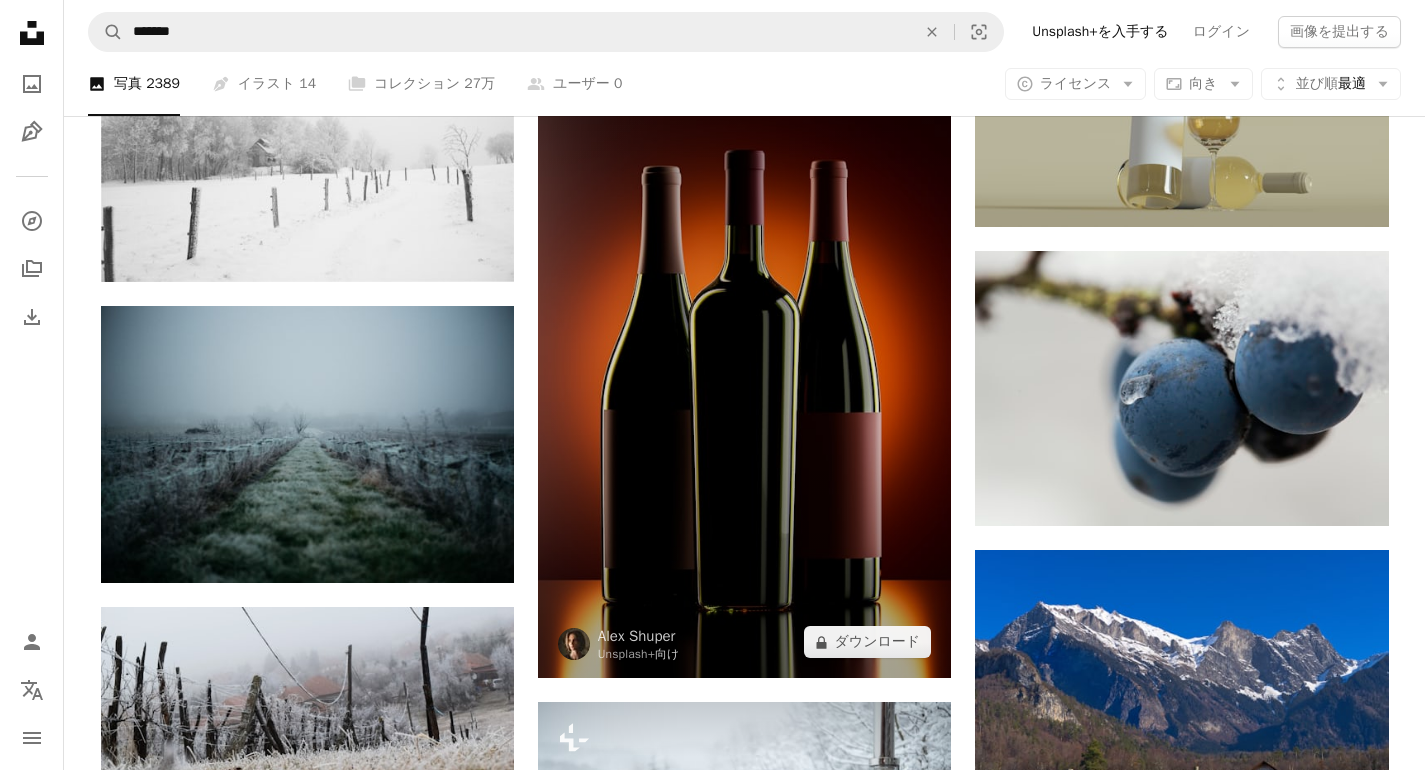 scroll, scrollTop: 13067, scrollLeft: 0, axis: vertical 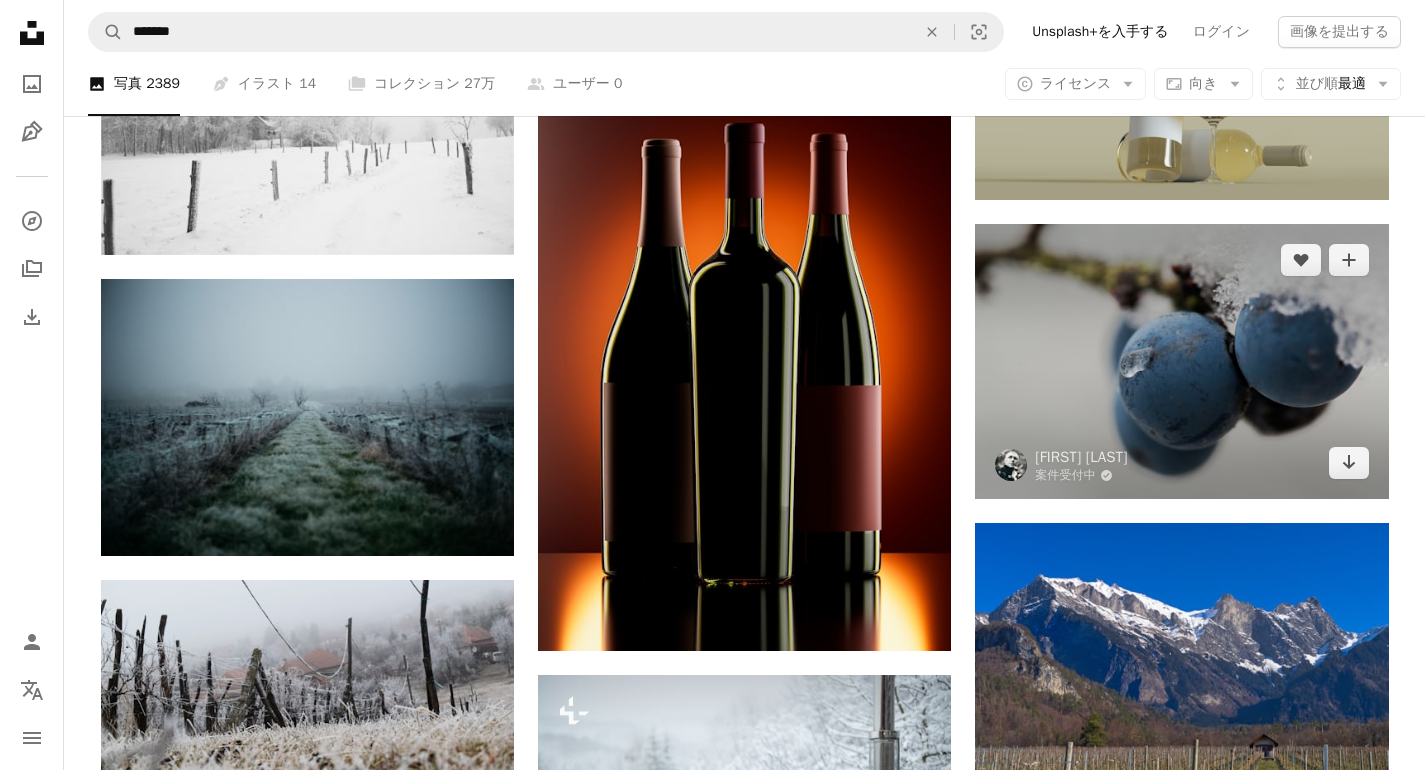 click at bounding box center (1181, 361) 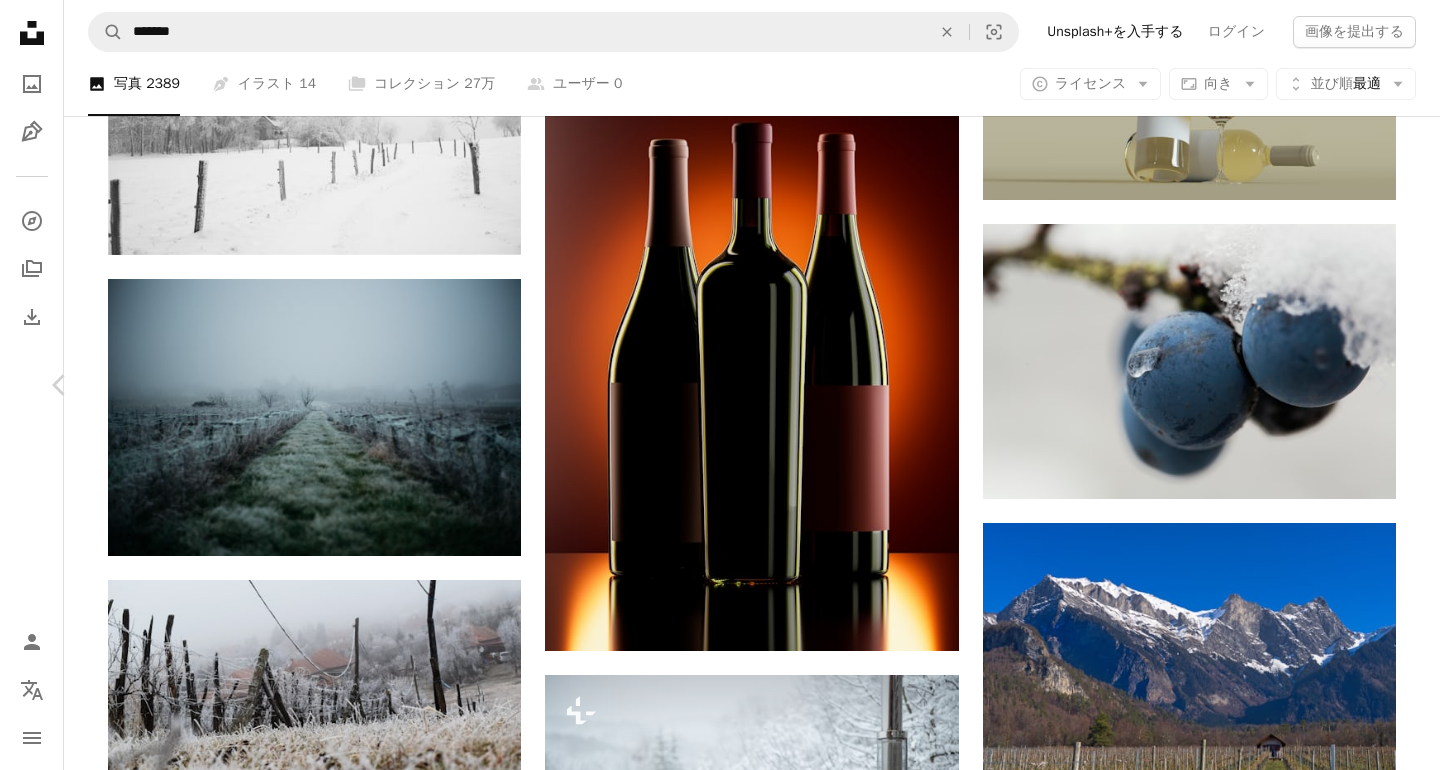 click on "無料ダウンロード" at bounding box center (1177, 4992) 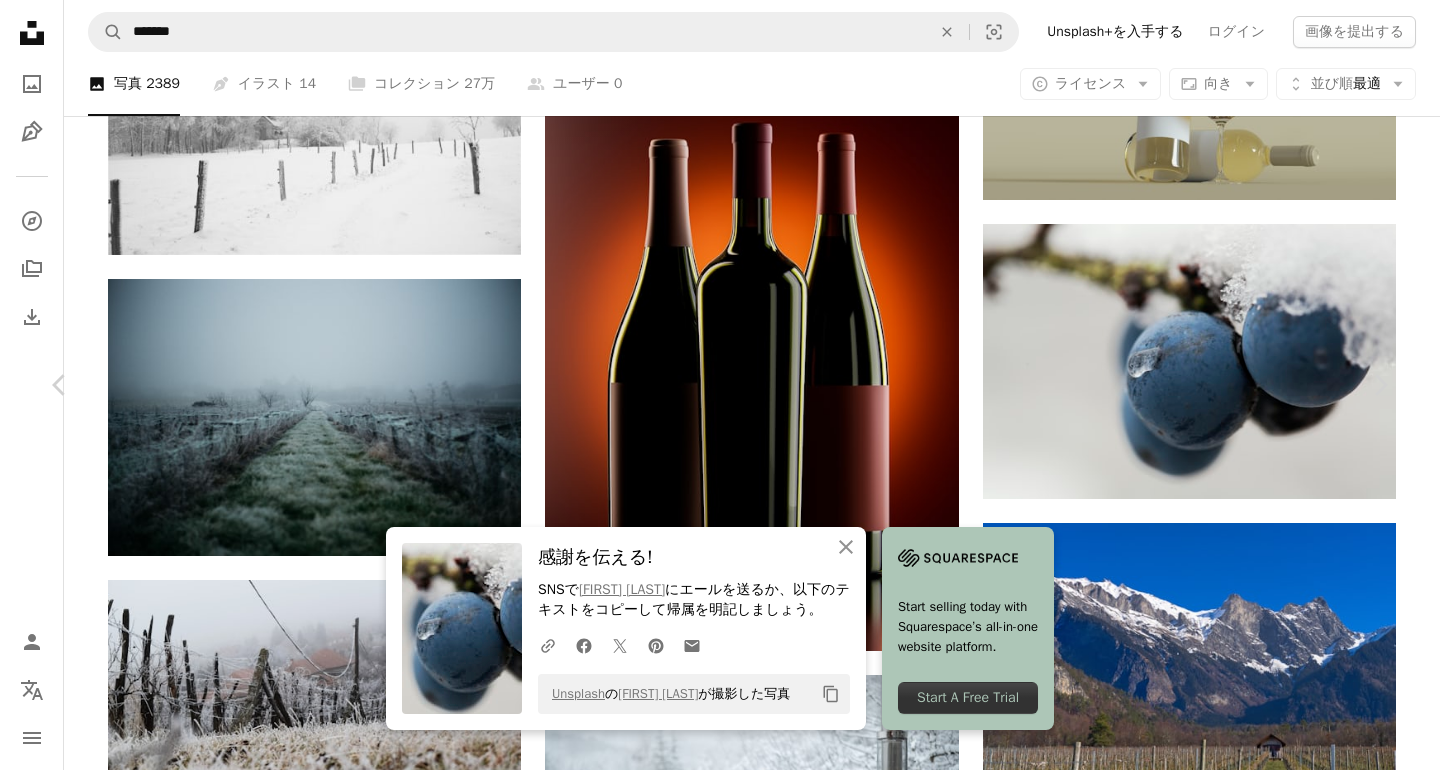 click on "An X shape" at bounding box center [20, 20] 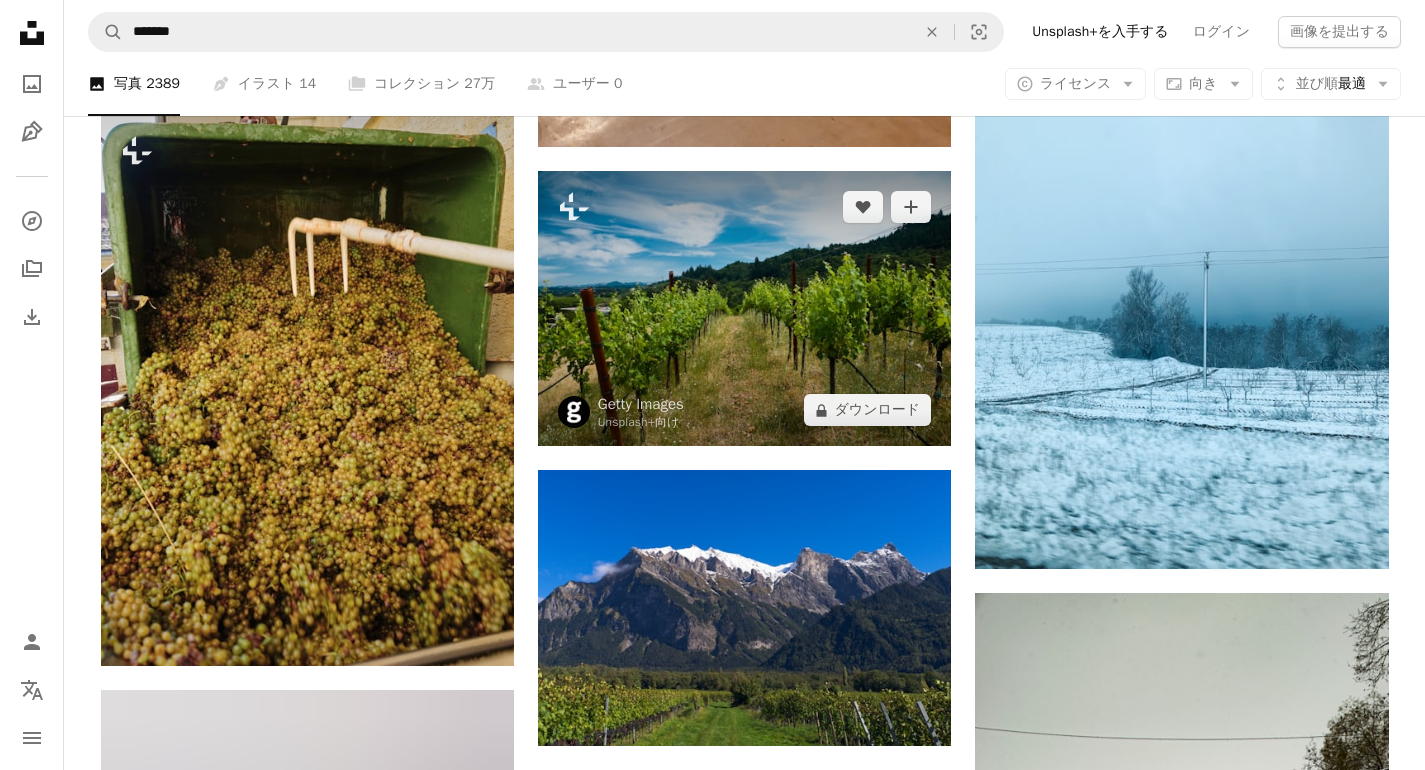 scroll, scrollTop: 14797, scrollLeft: 0, axis: vertical 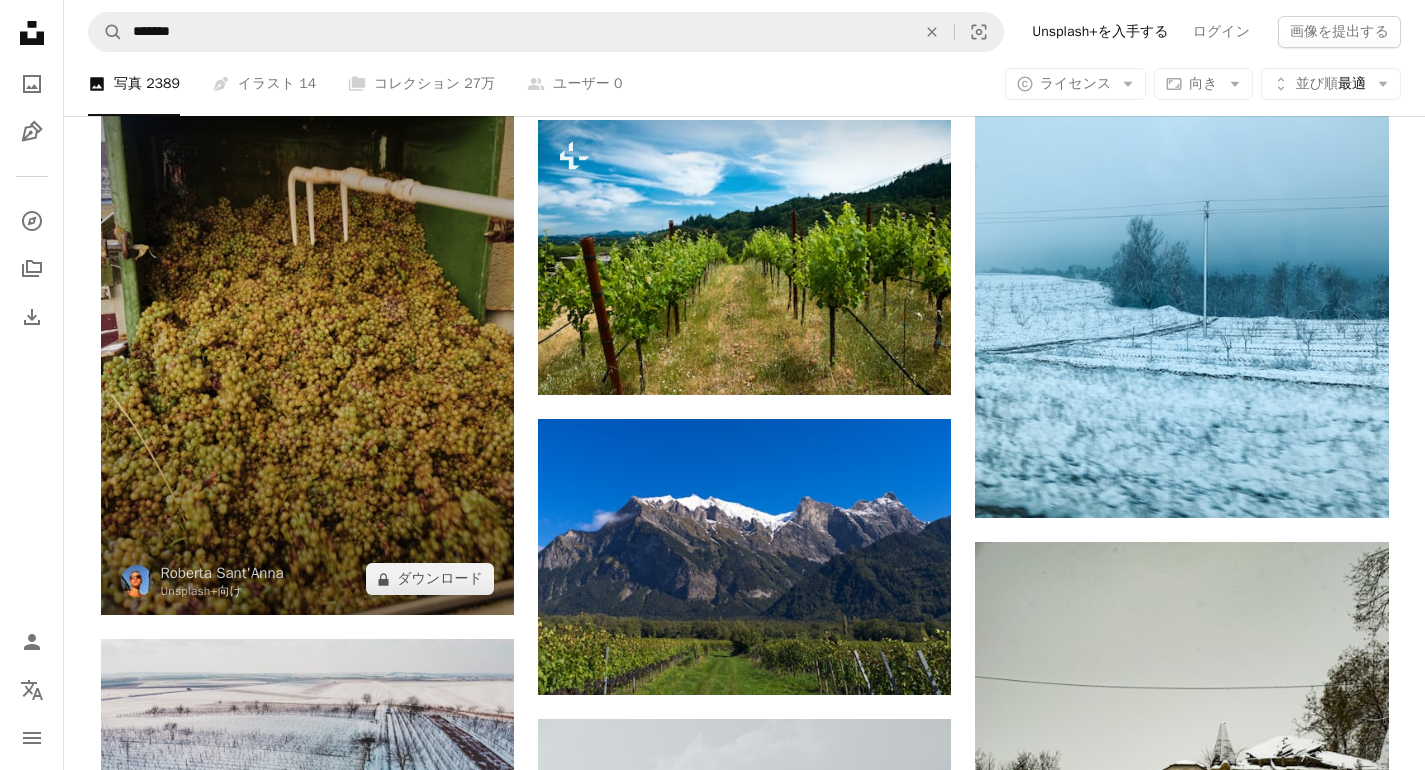 click at bounding box center [307, 339] 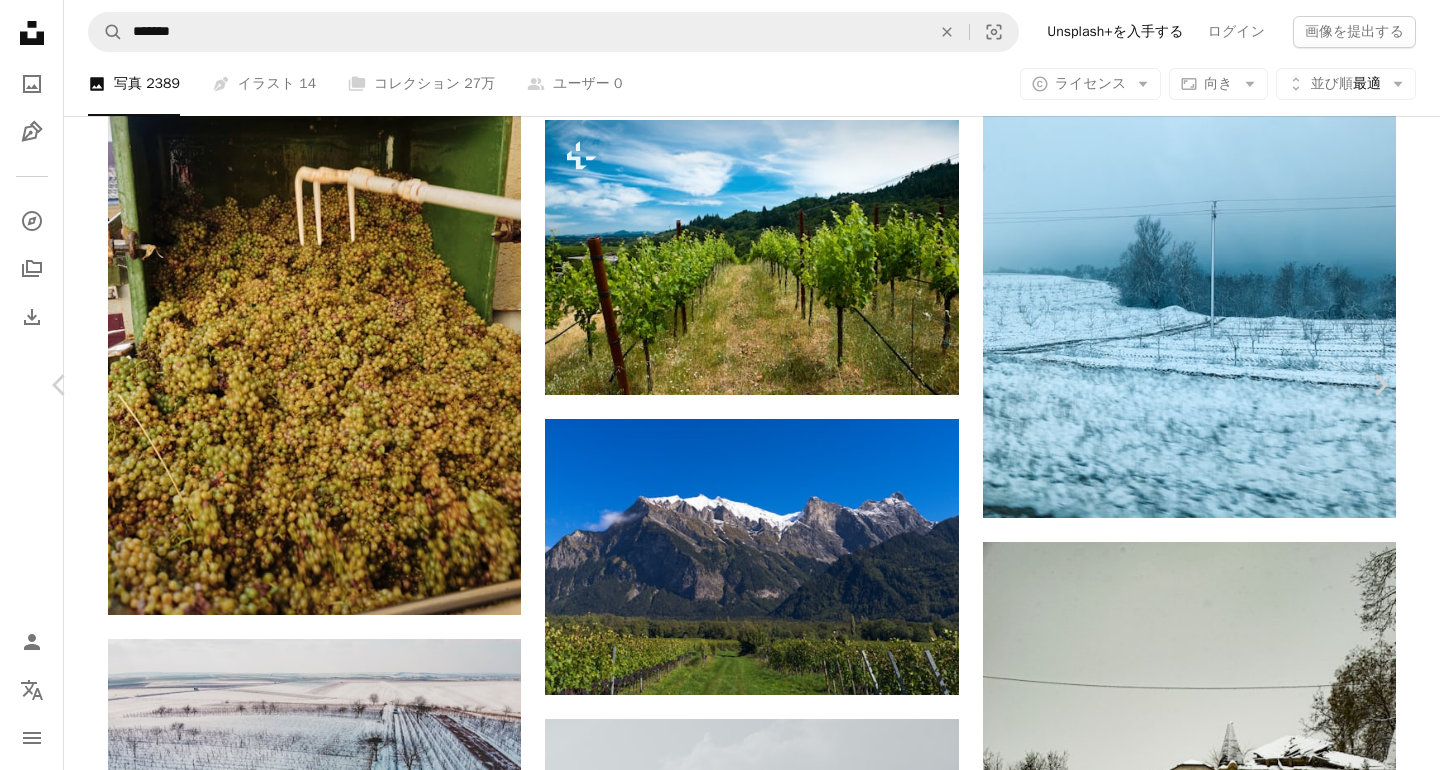 click on "An X shape" at bounding box center (20, 20) 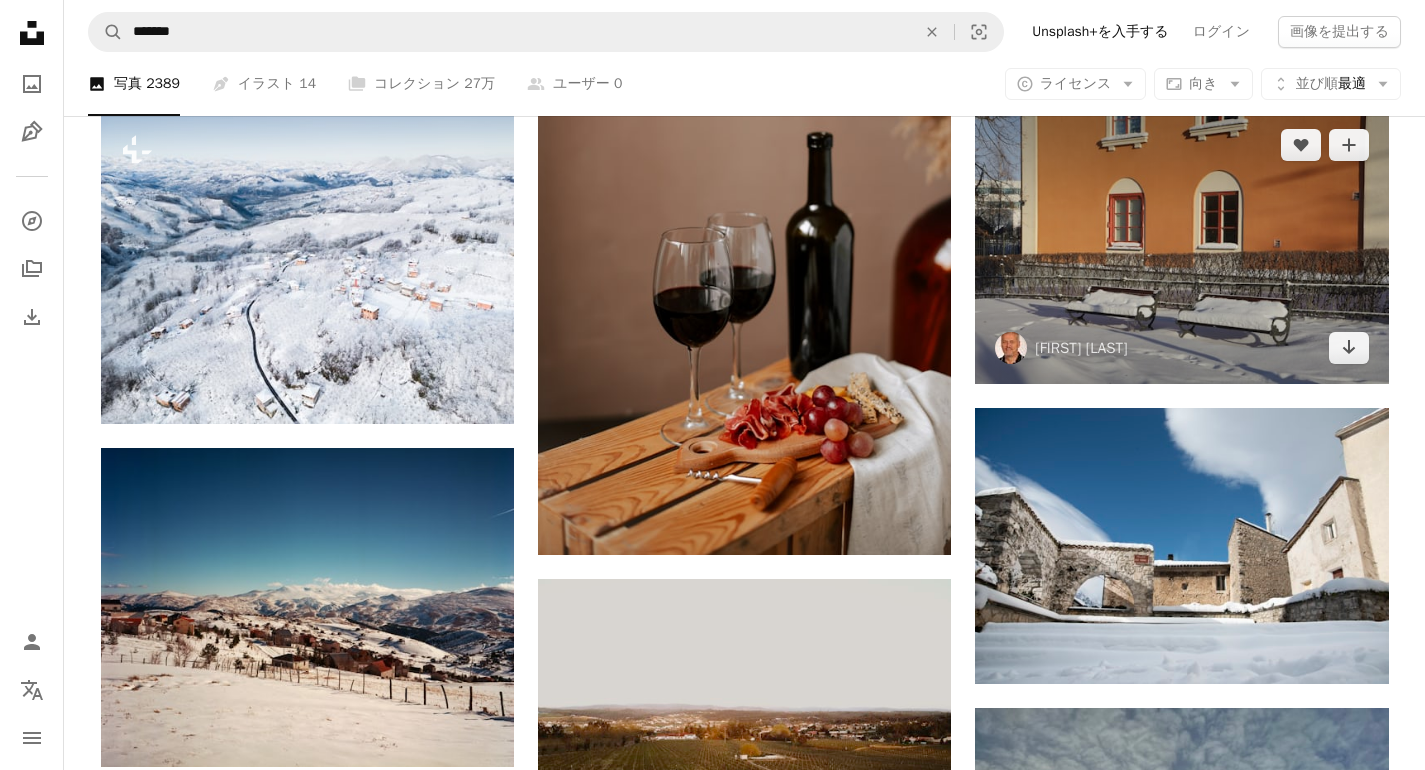 scroll, scrollTop: 16211, scrollLeft: 0, axis: vertical 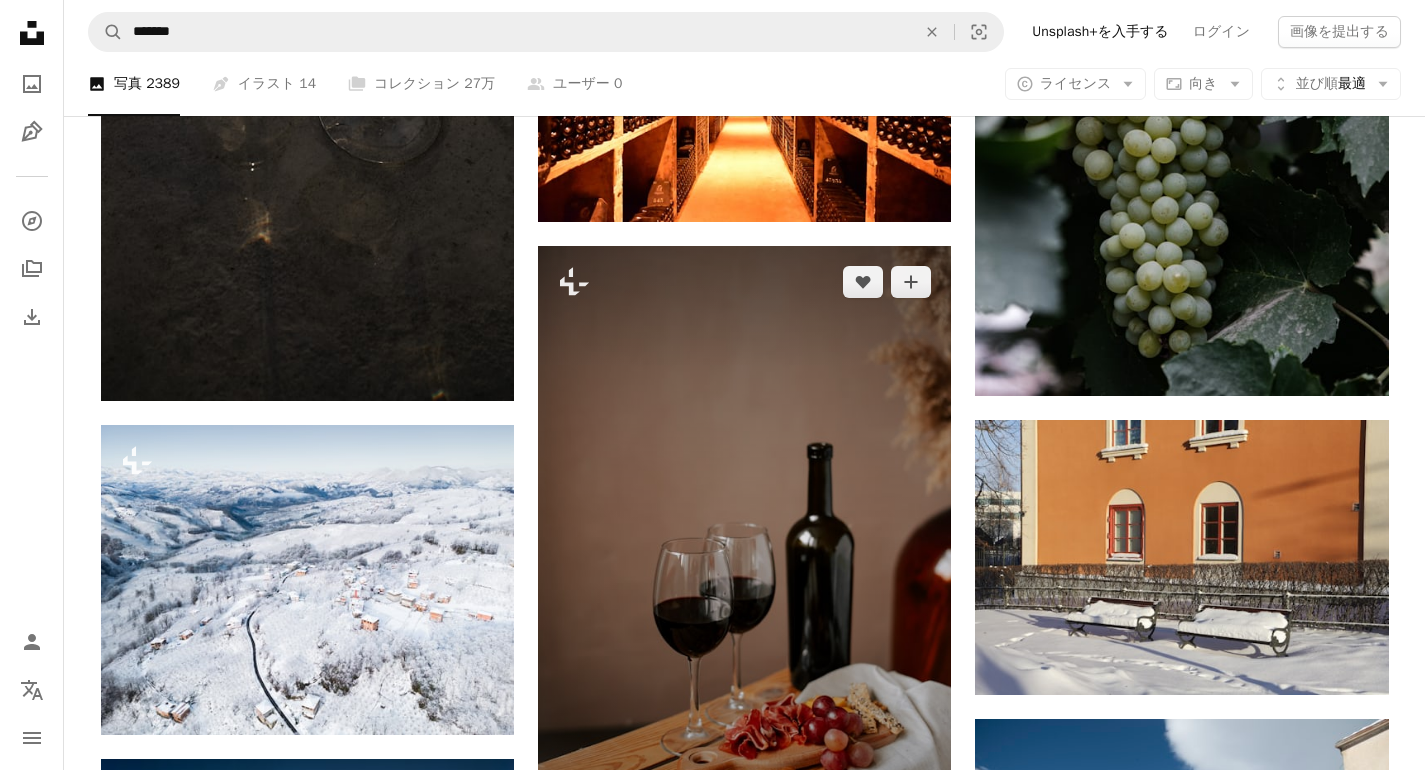 click at bounding box center (744, 555) 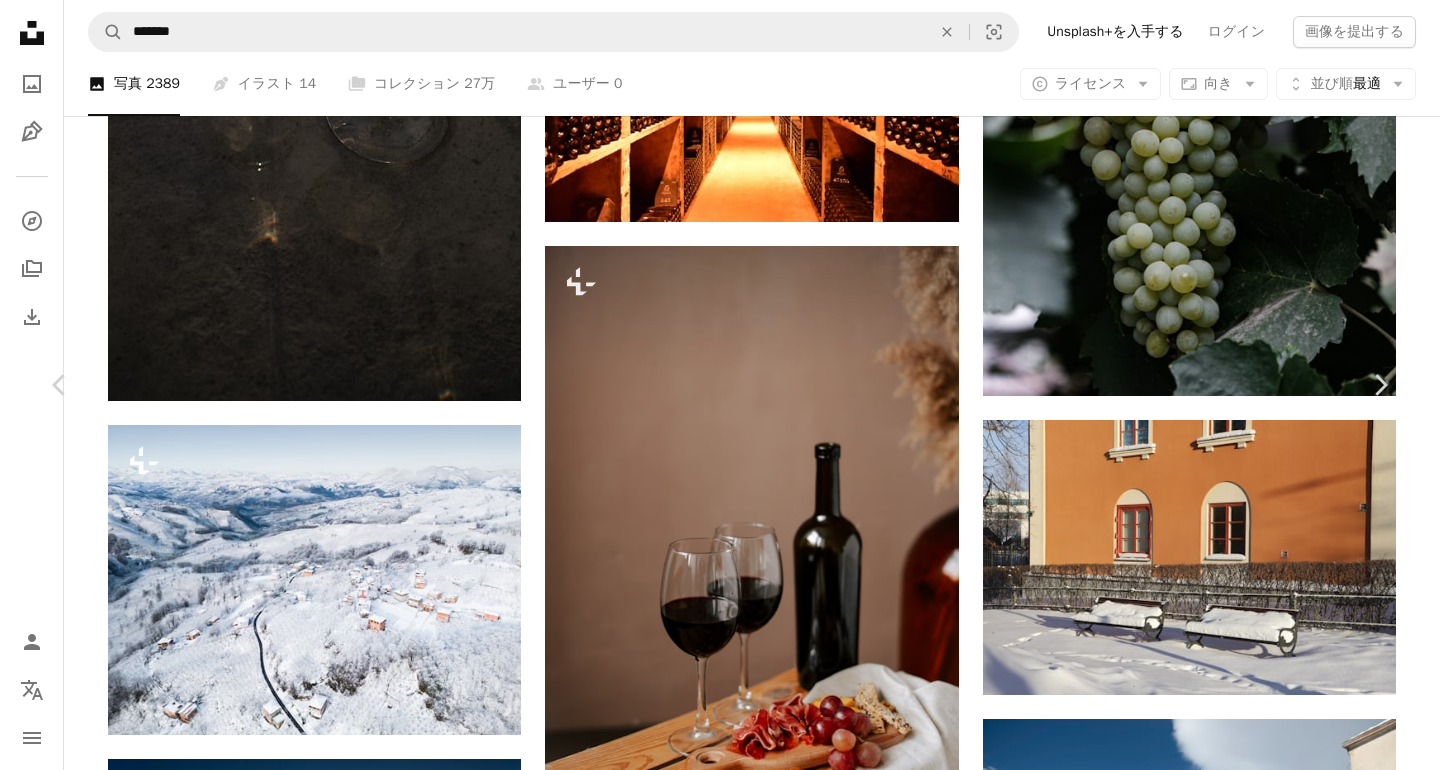 click on "An X shape" at bounding box center [20, 20] 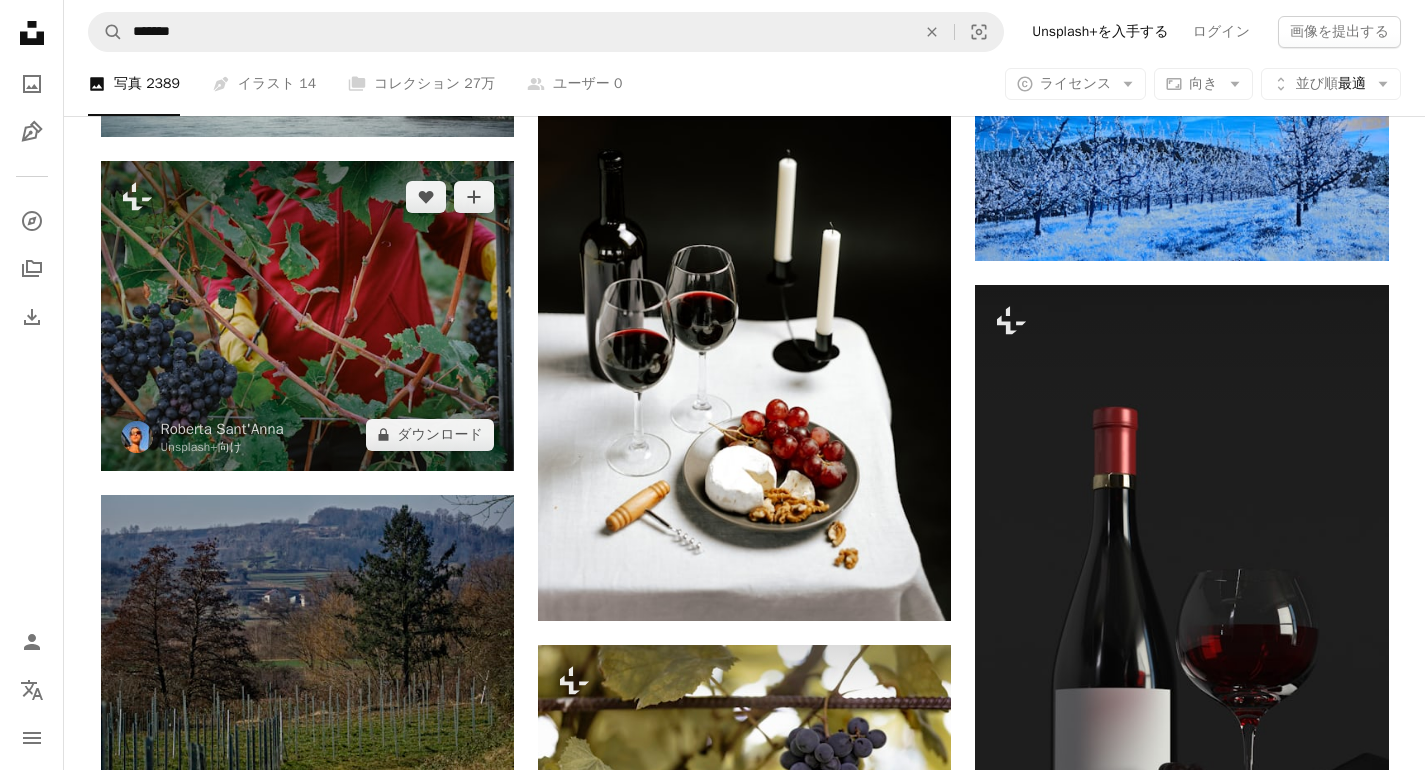 scroll, scrollTop: 18083, scrollLeft: 0, axis: vertical 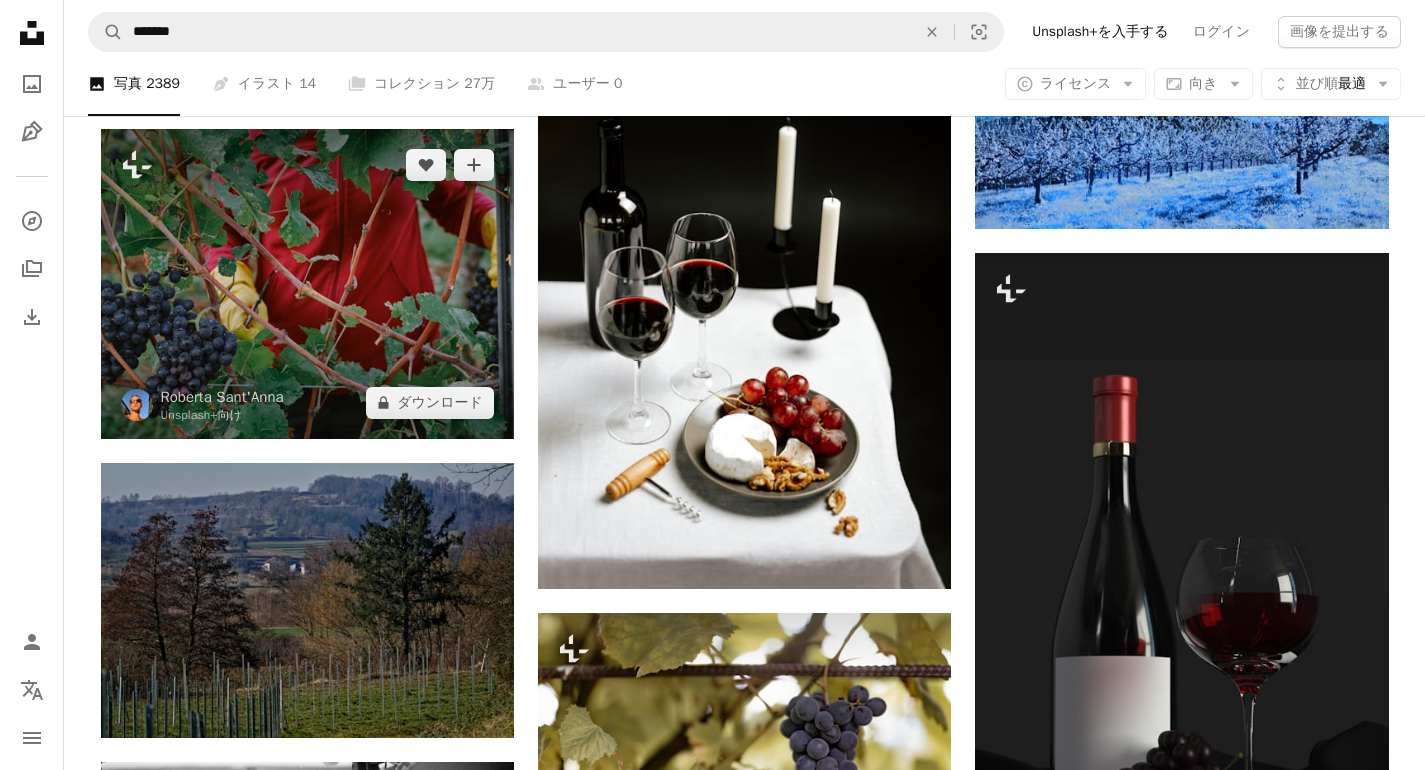click at bounding box center (307, 284) 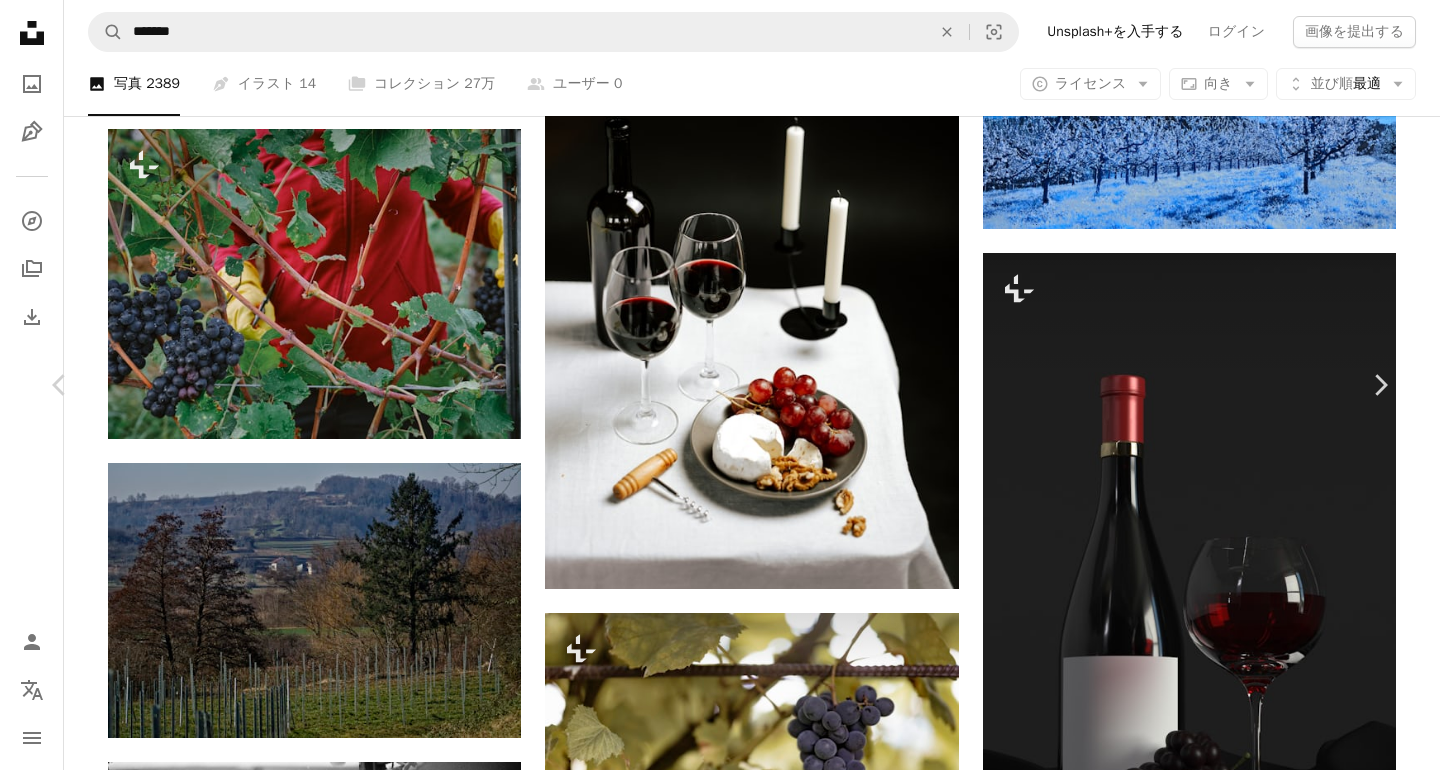 click on "An X shape" at bounding box center [20, 20] 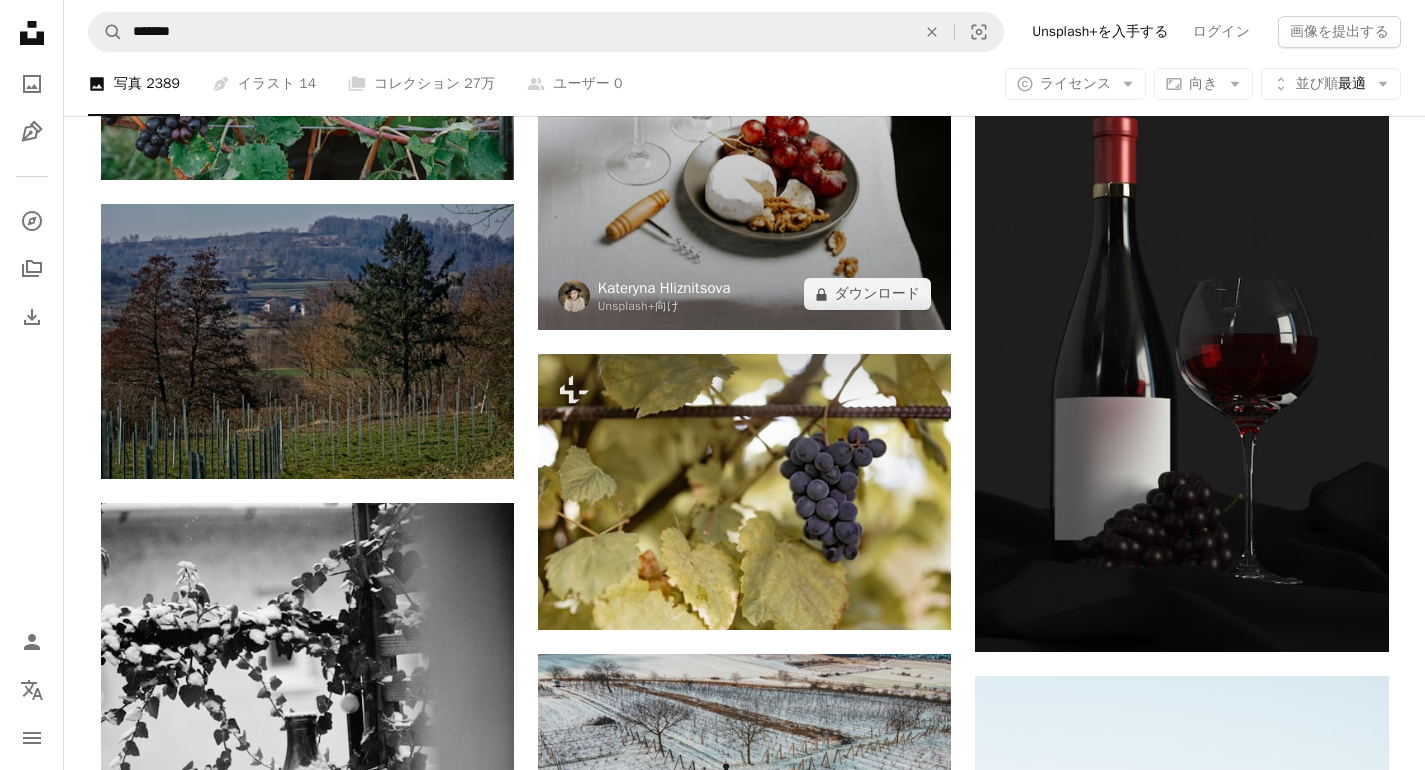 scroll, scrollTop: 18339, scrollLeft: 0, axis: vertical 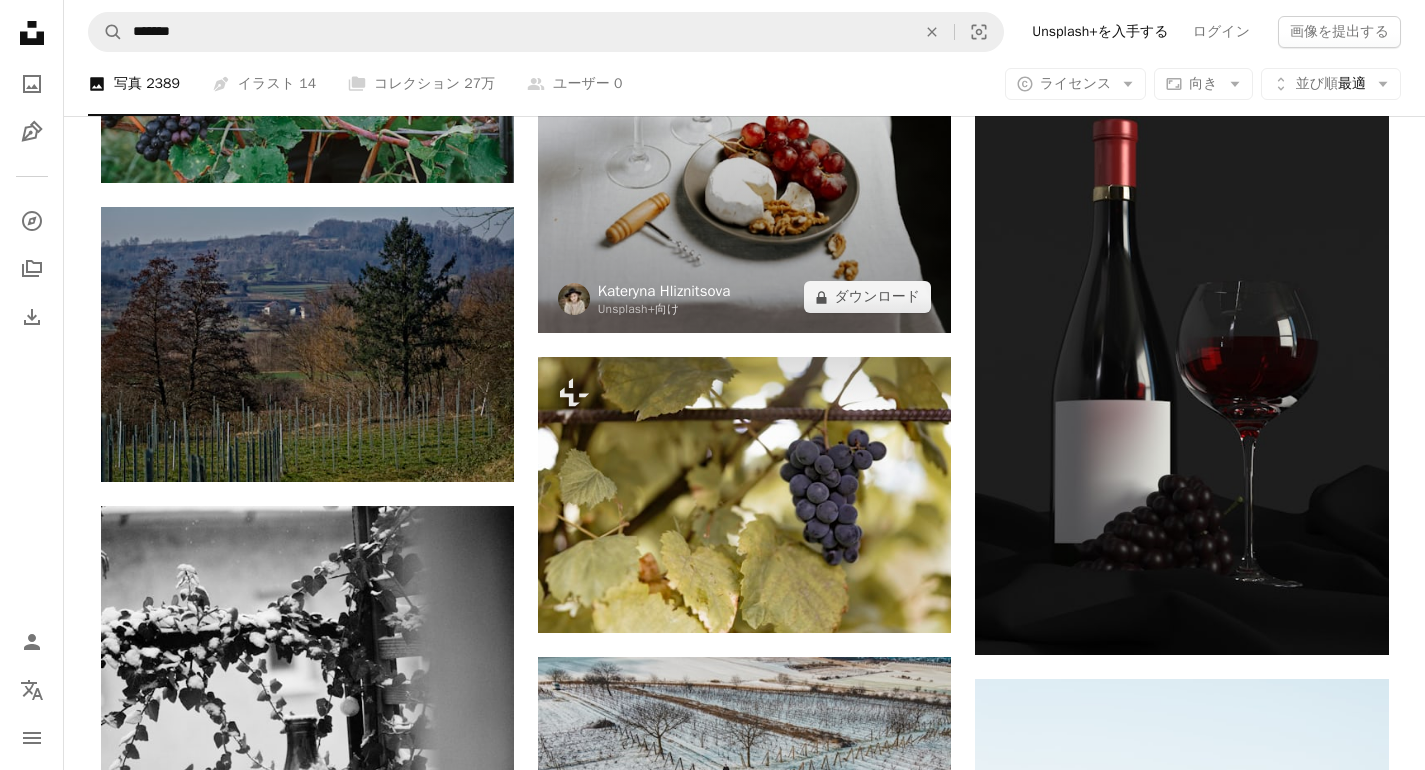click on "Kateryna Hliznitsova" at bounding box center (664, 291) 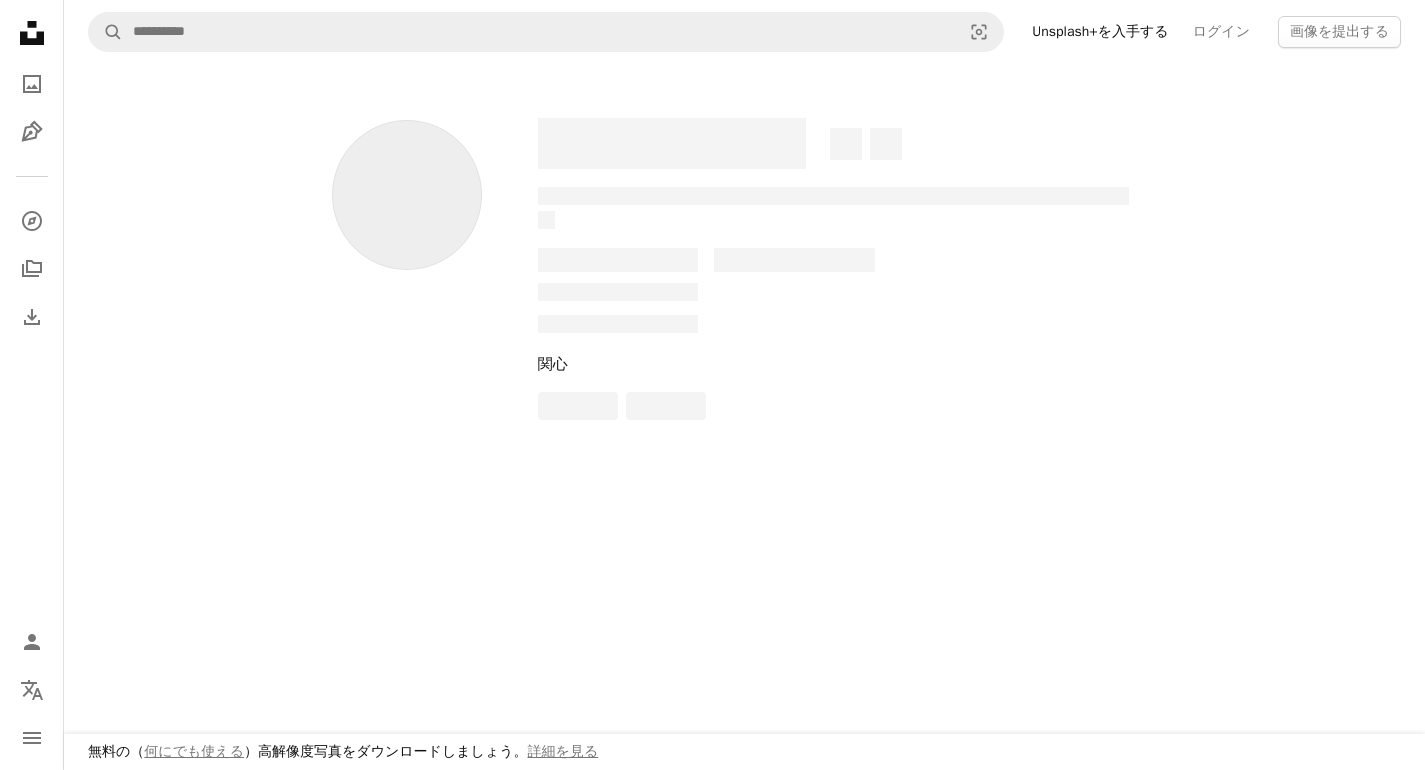 scroll, scrollTop: 0, scrollLeft: 0, axis: both 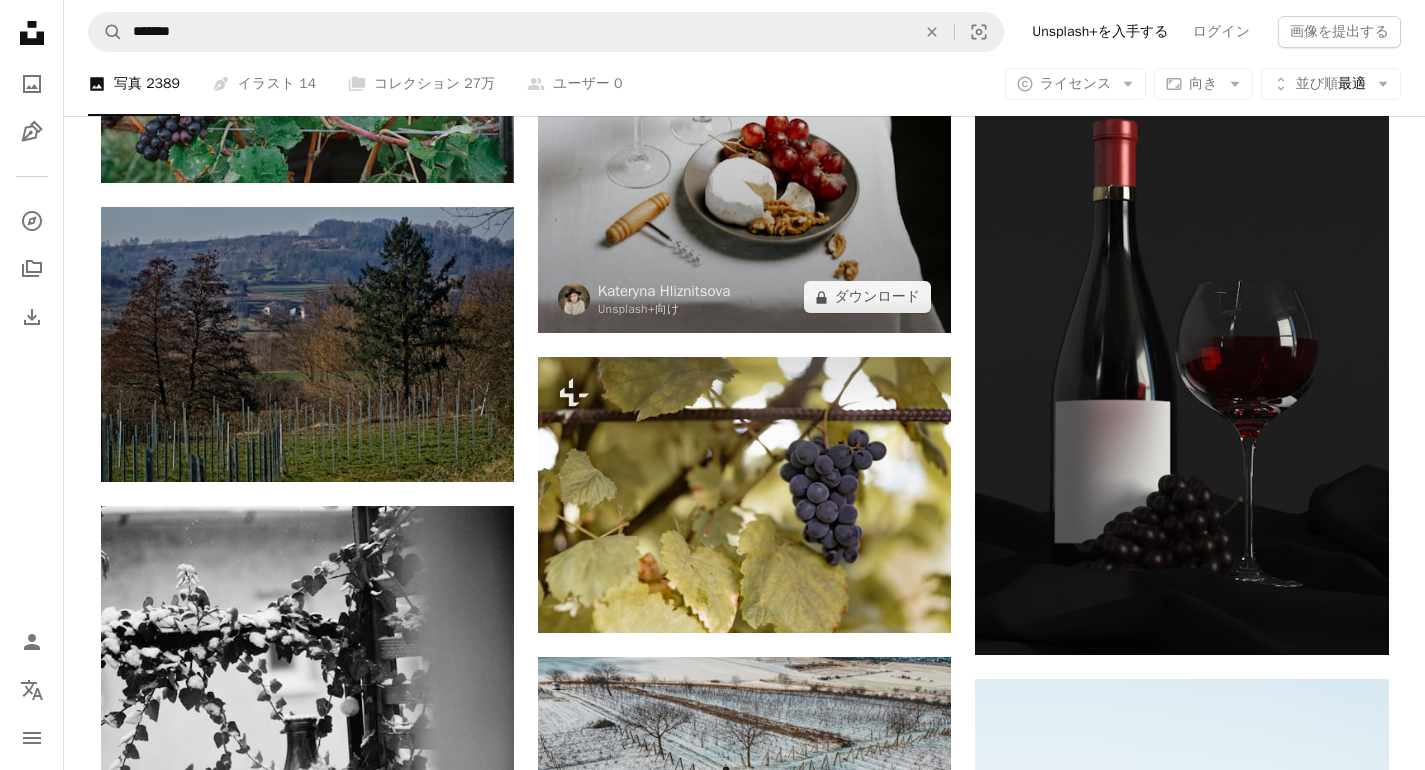 click at bounding box center [744, 30] 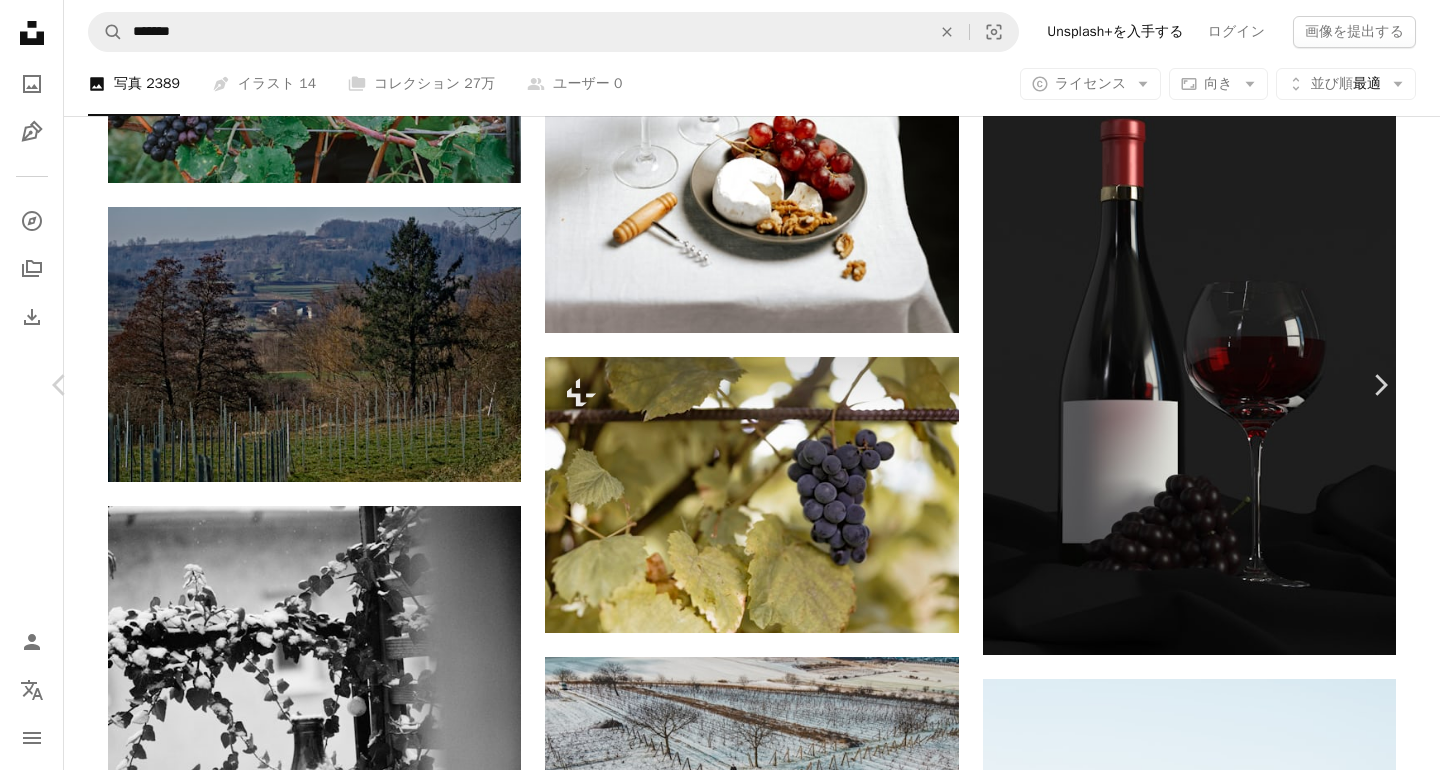 click on "An X shape" at bounding box center [20, 20] 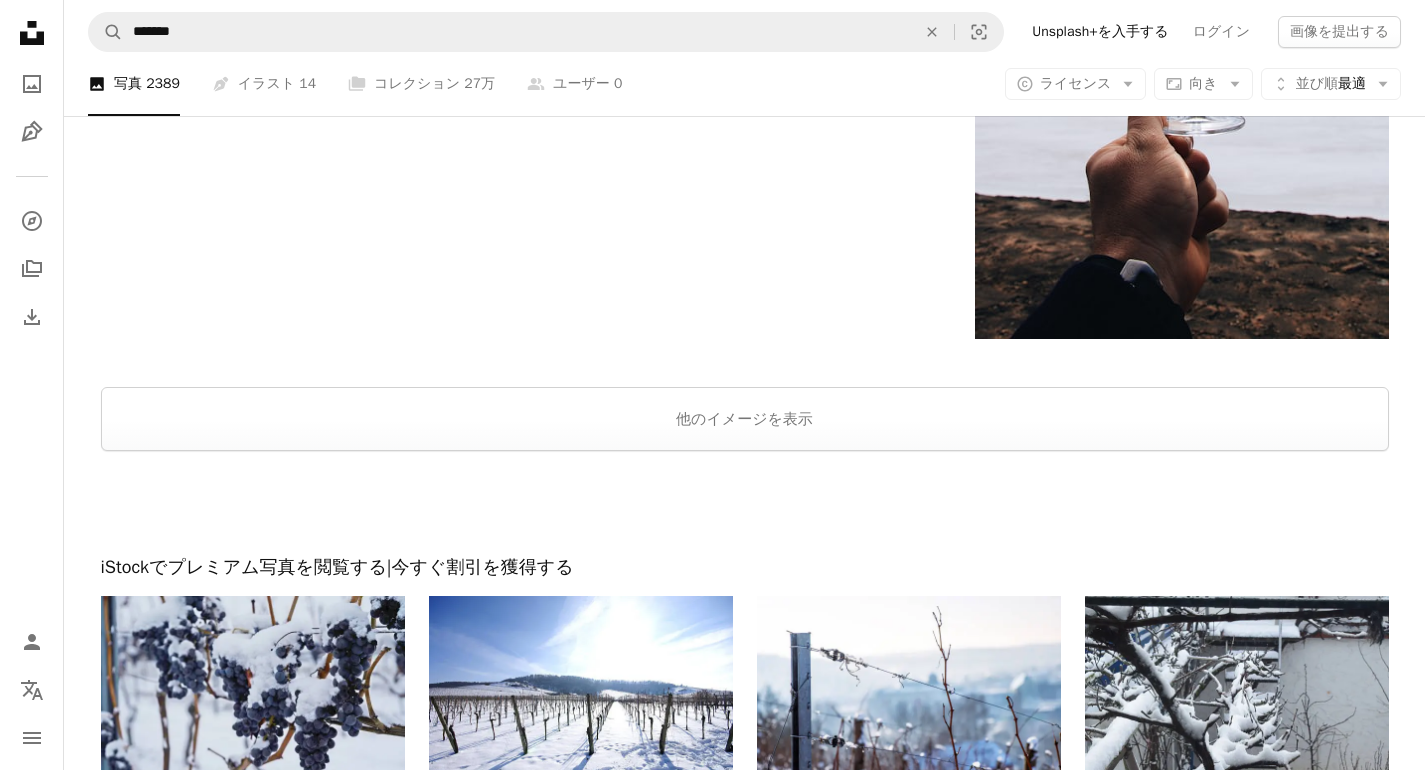 scroll, scrollTop: 23507, scrollLeft: 0, axis: vertical 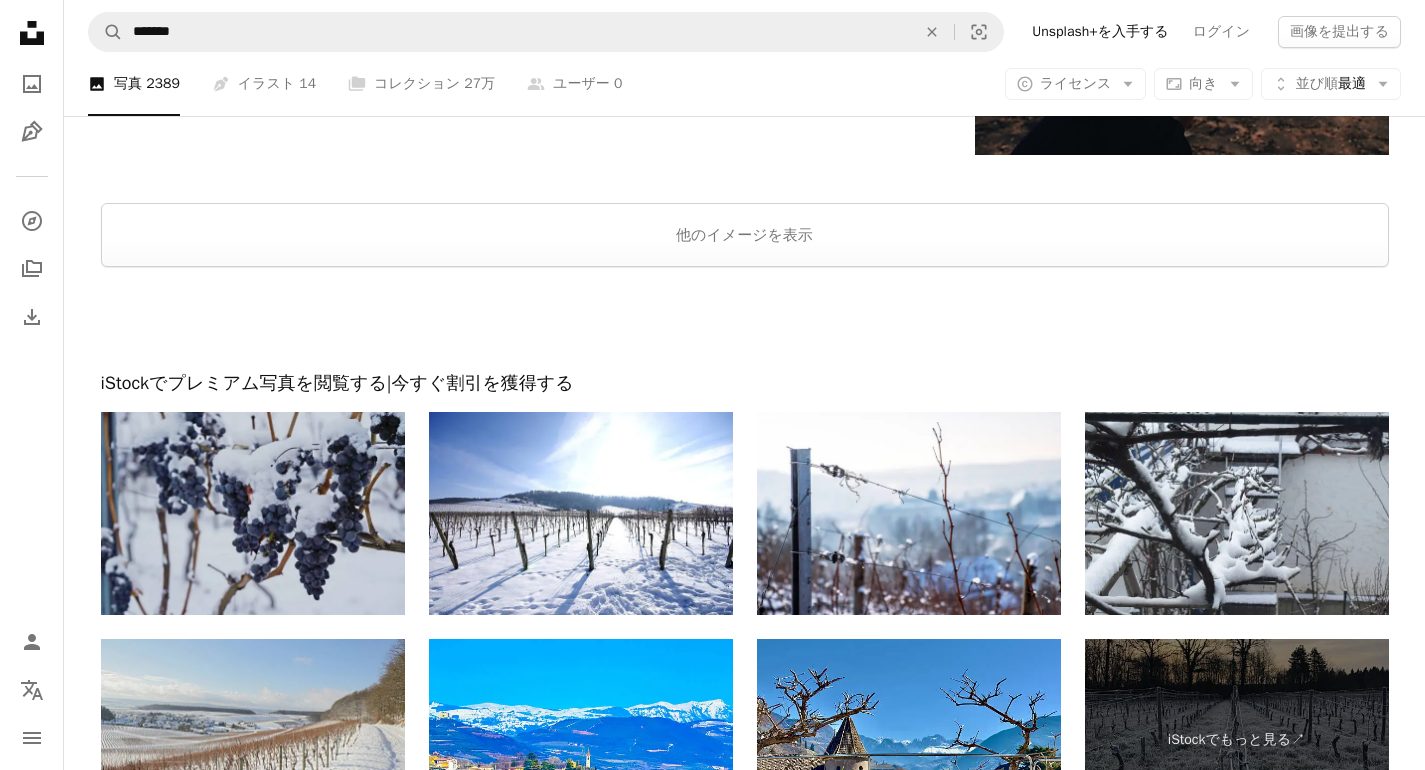 click at bounding box center [253, 513] 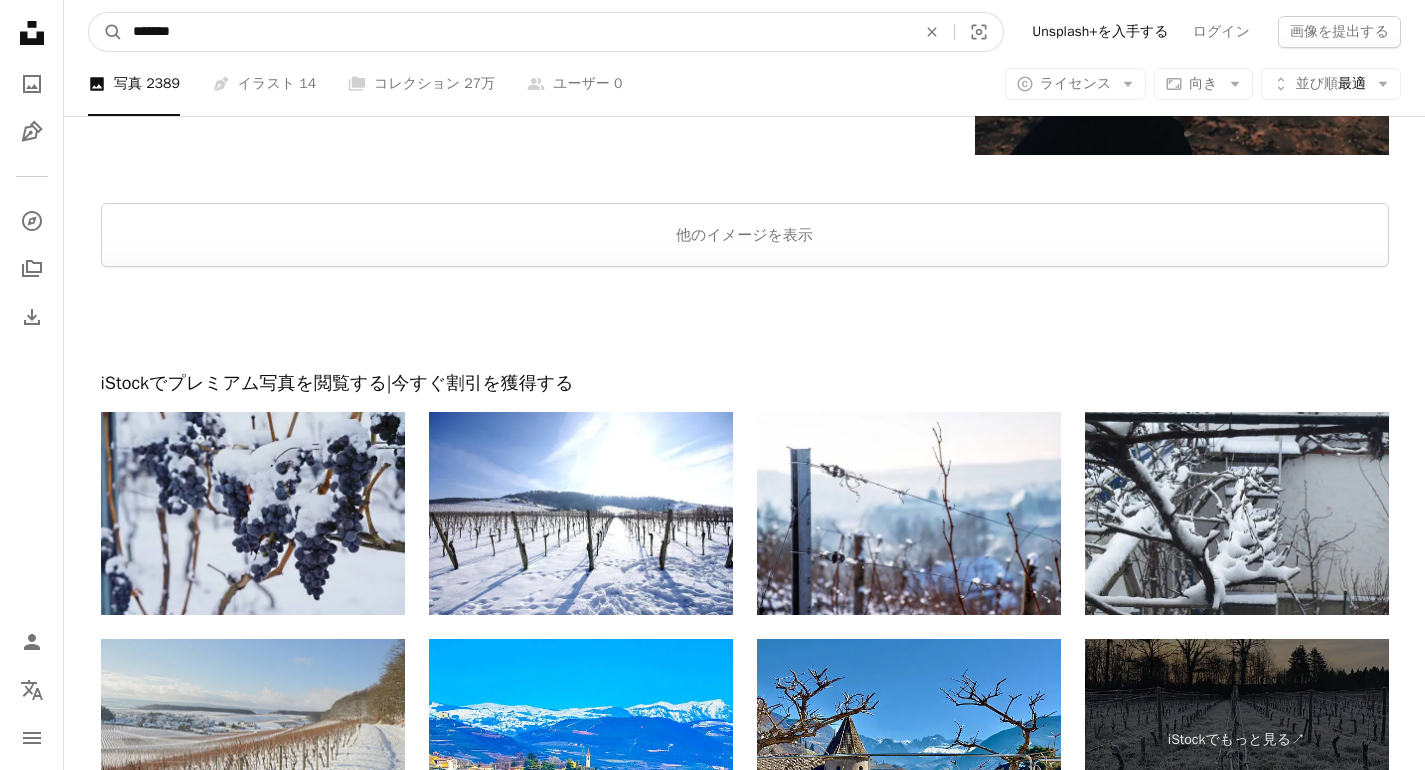 click on "*******" at bounding box center (516, 32) 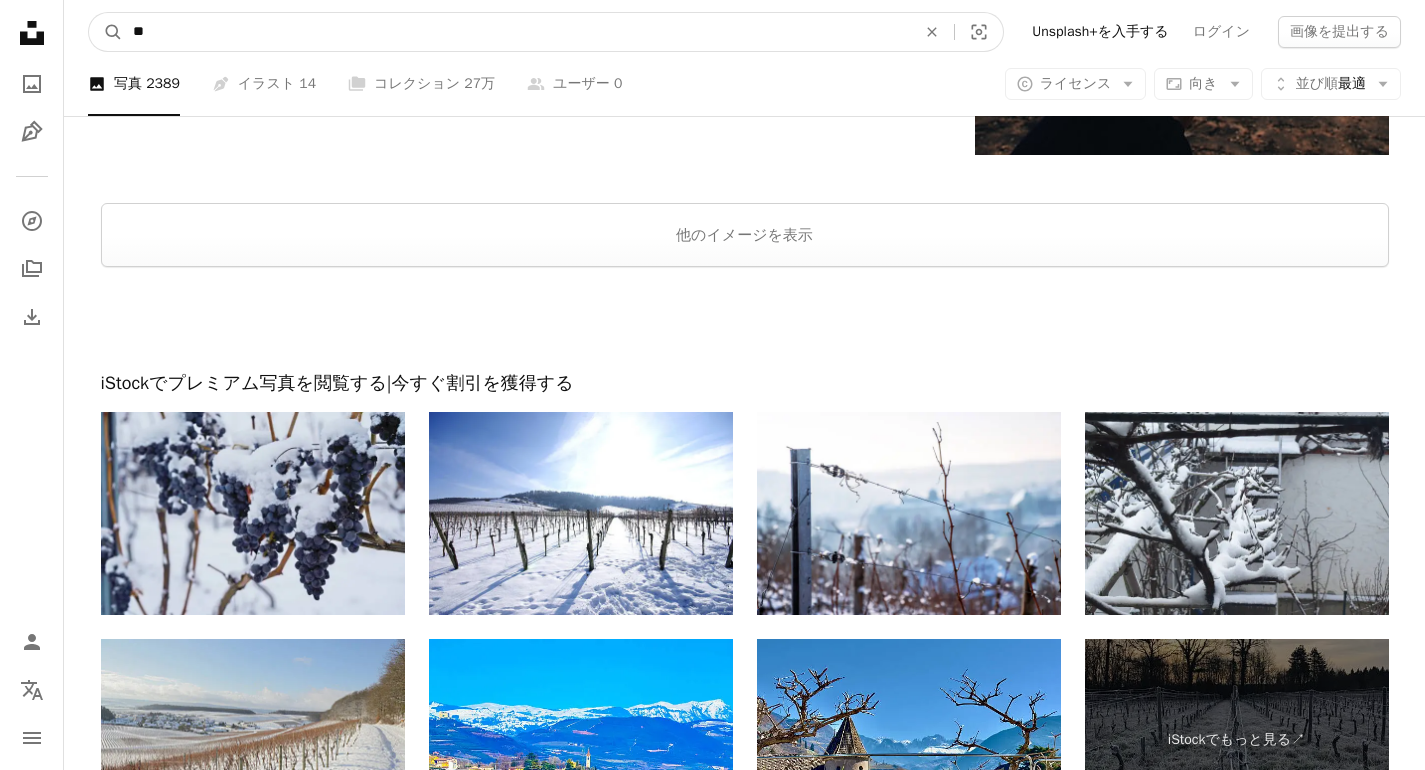 type on "*" 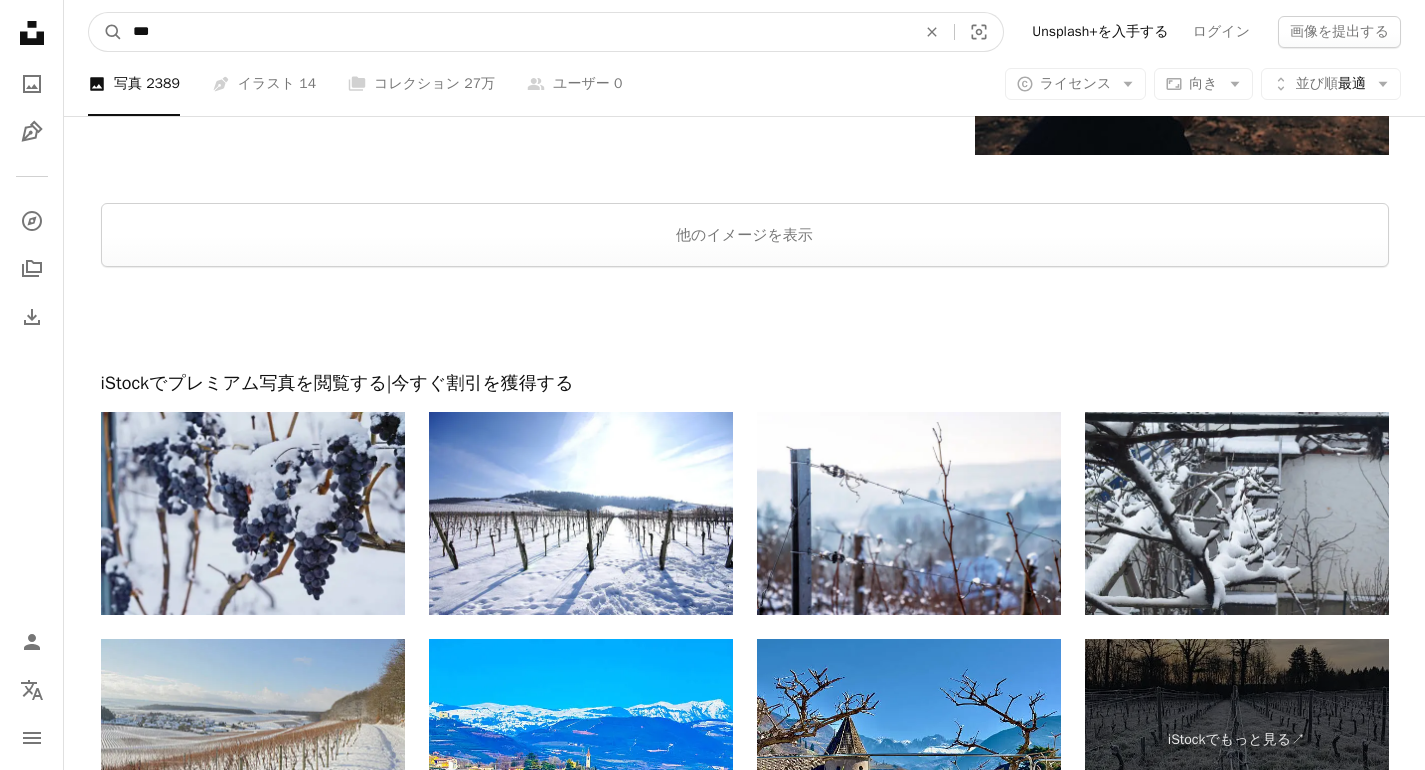 type on "***" 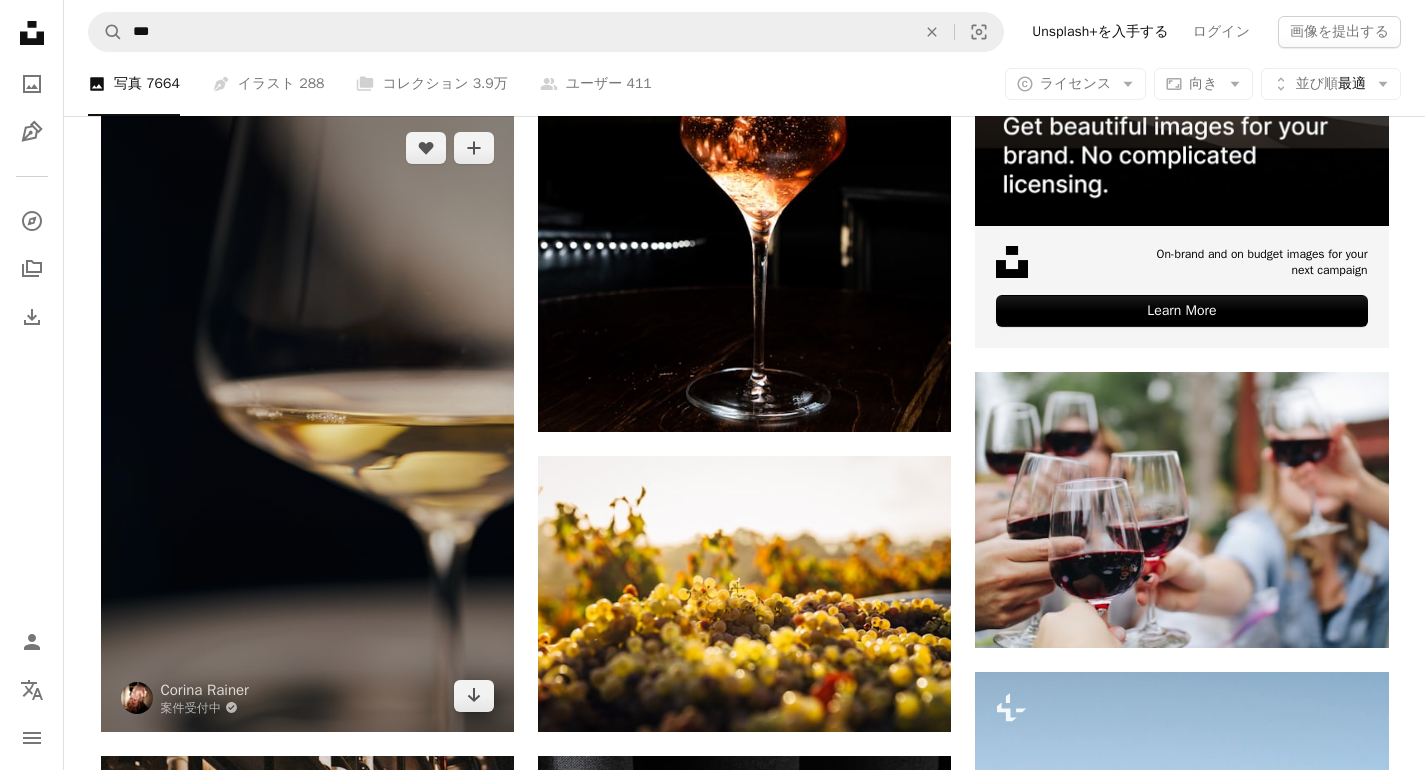 scroll, scrollTop: 746, scrollLeft: 0, axis: vertical 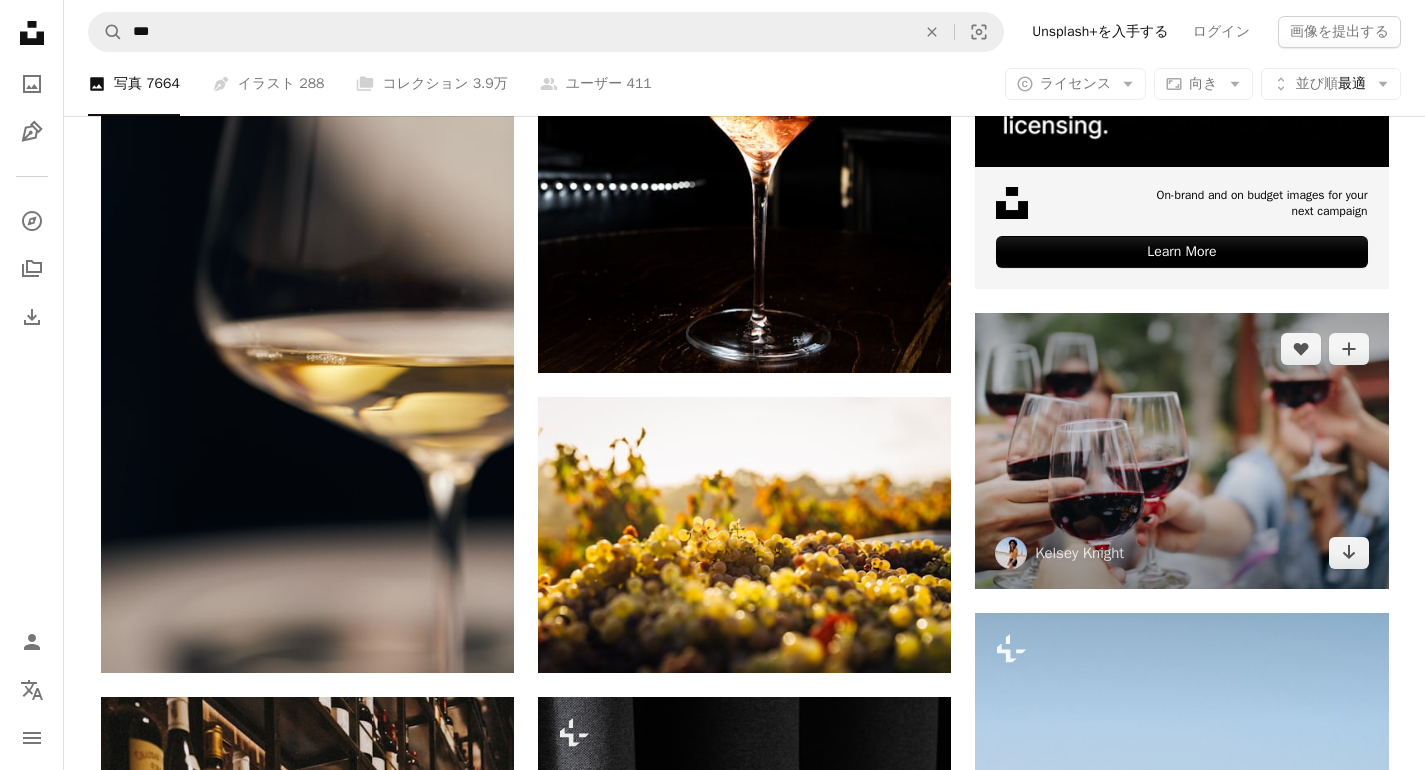 click at bounding box center [1181, 450] 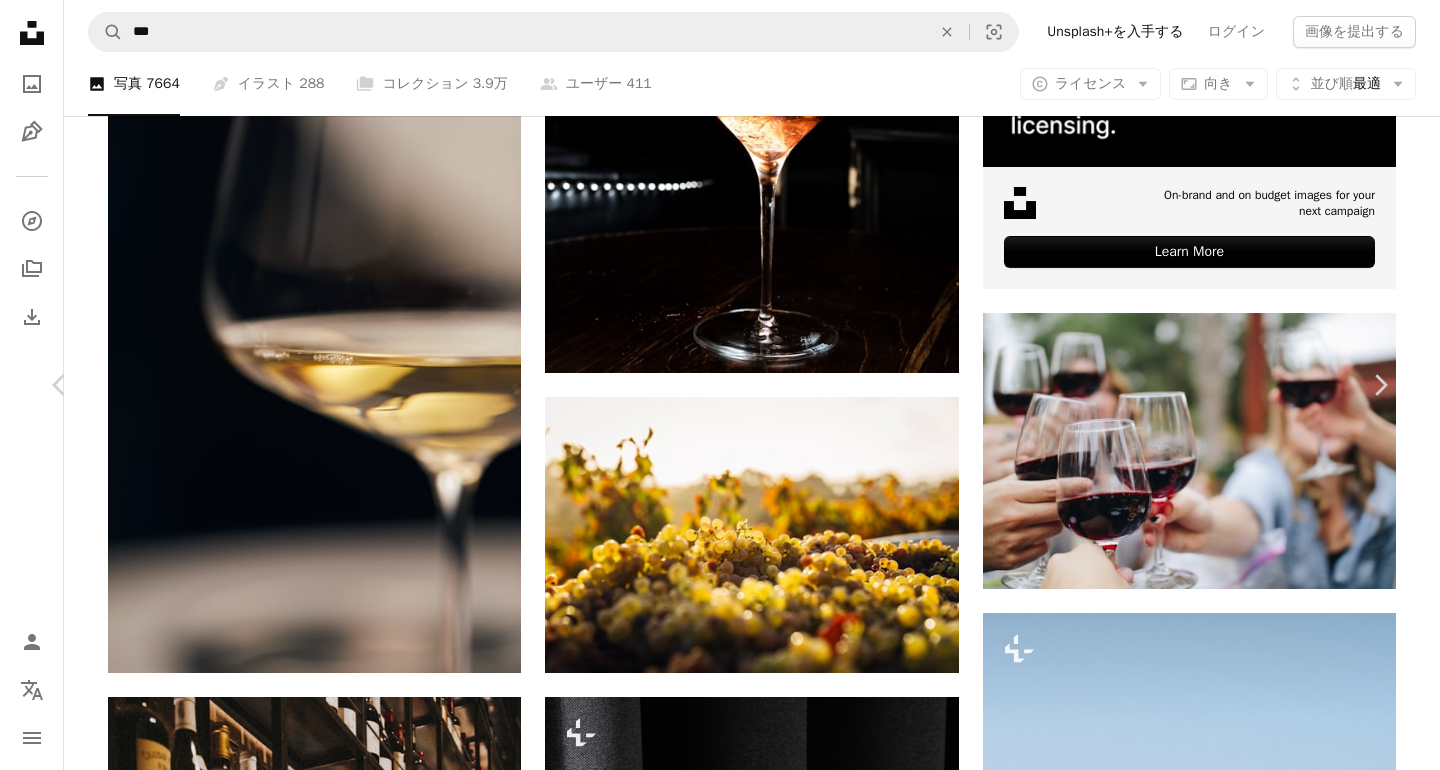 click on "無料ダウンロード" at bounding box center (1177, 4386) 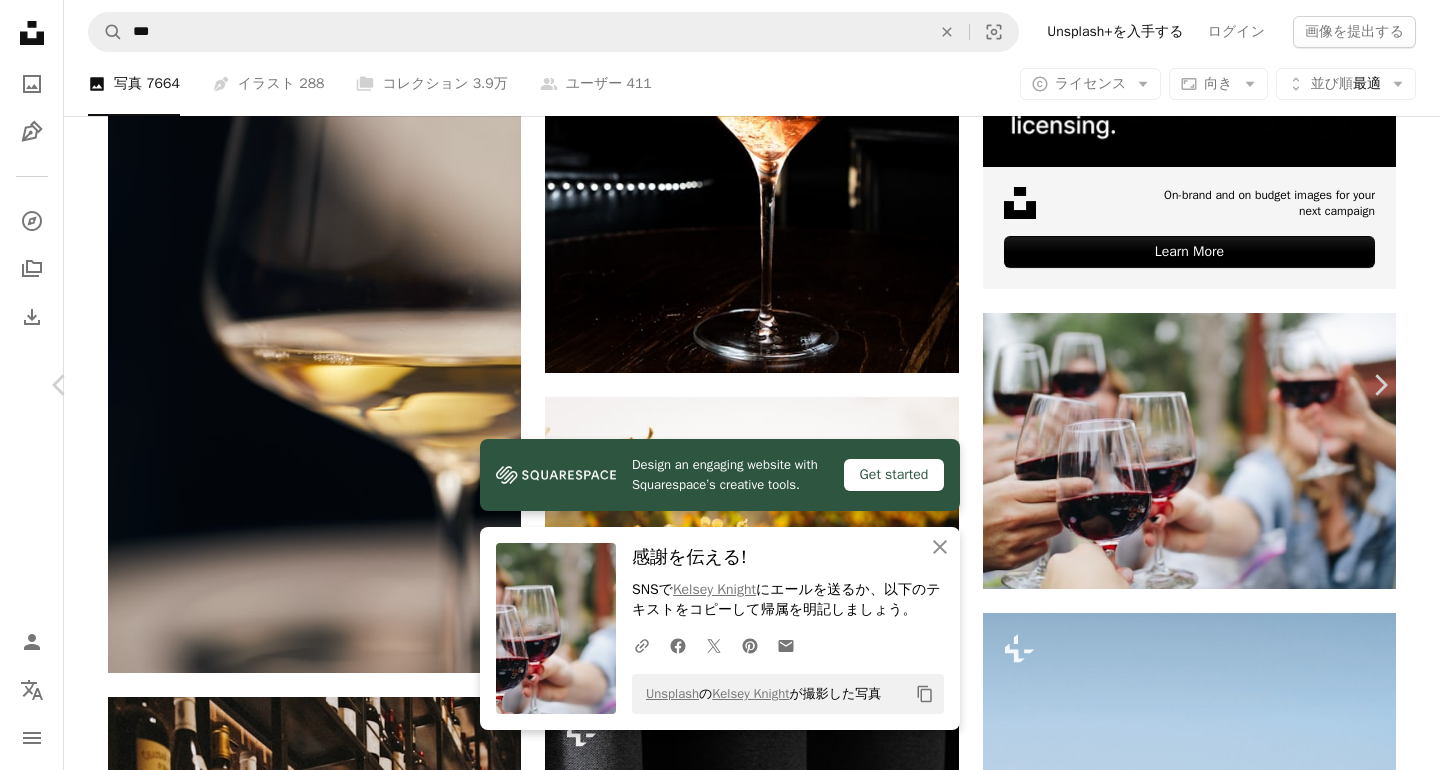 click on "An X shape" at bounding box center [20, 20] 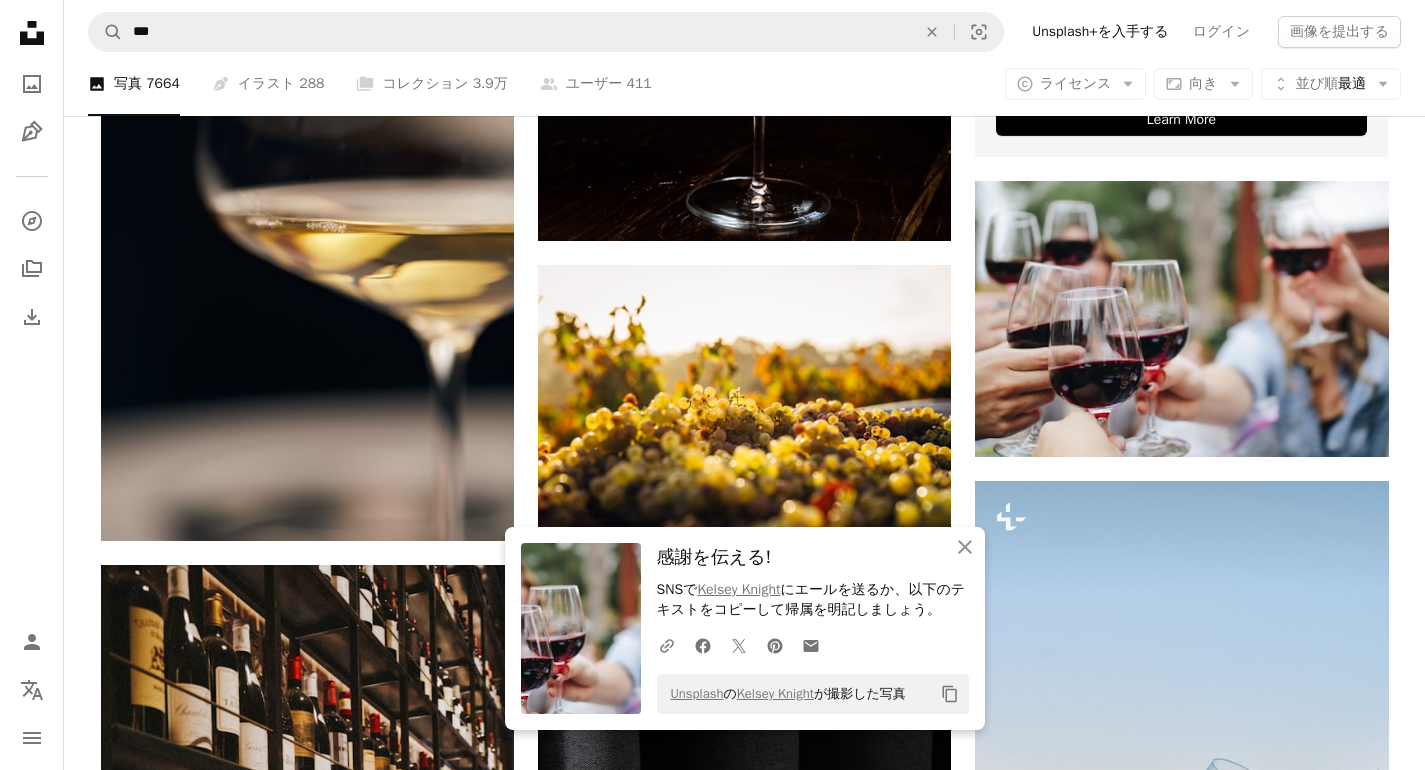 scroll, scrollTop: 1139, scrollLeft: 0, axis: vertical 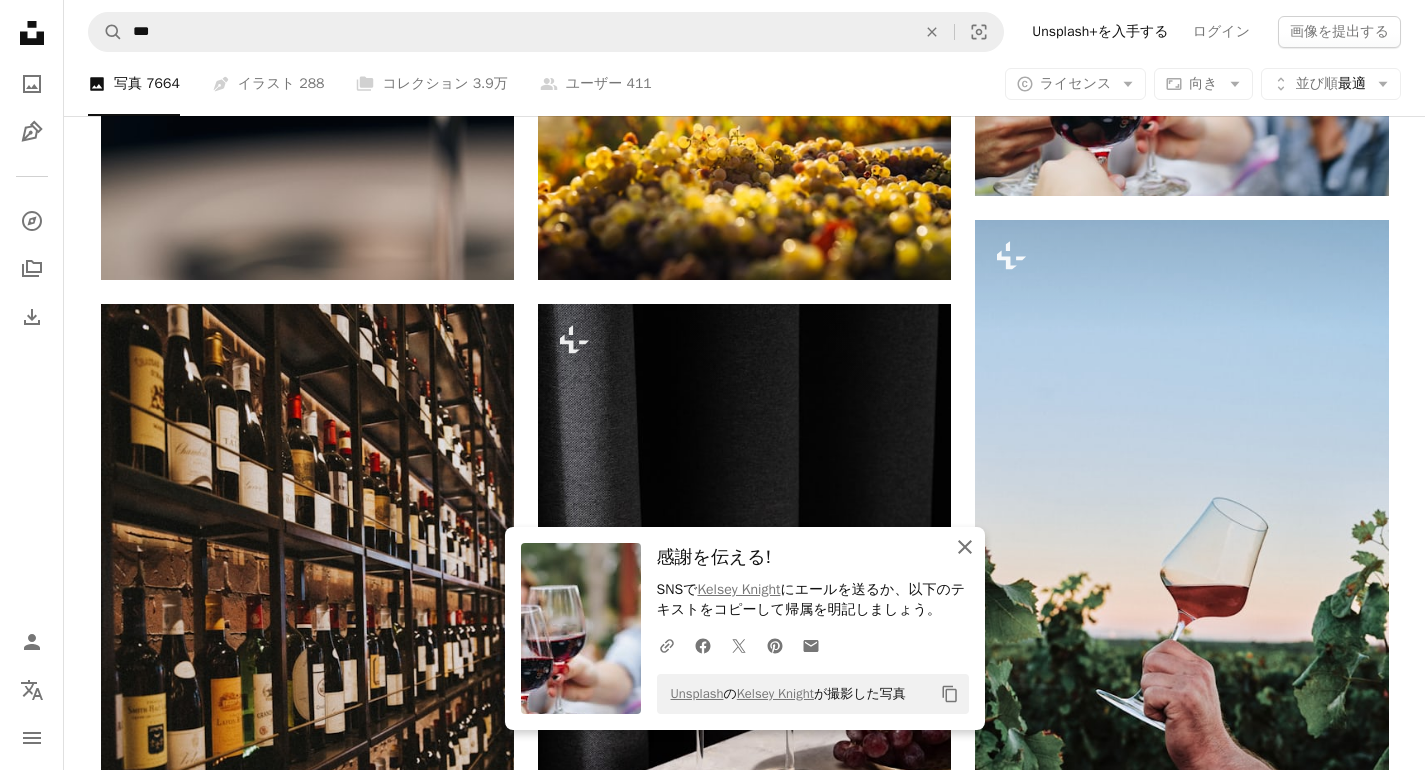 click 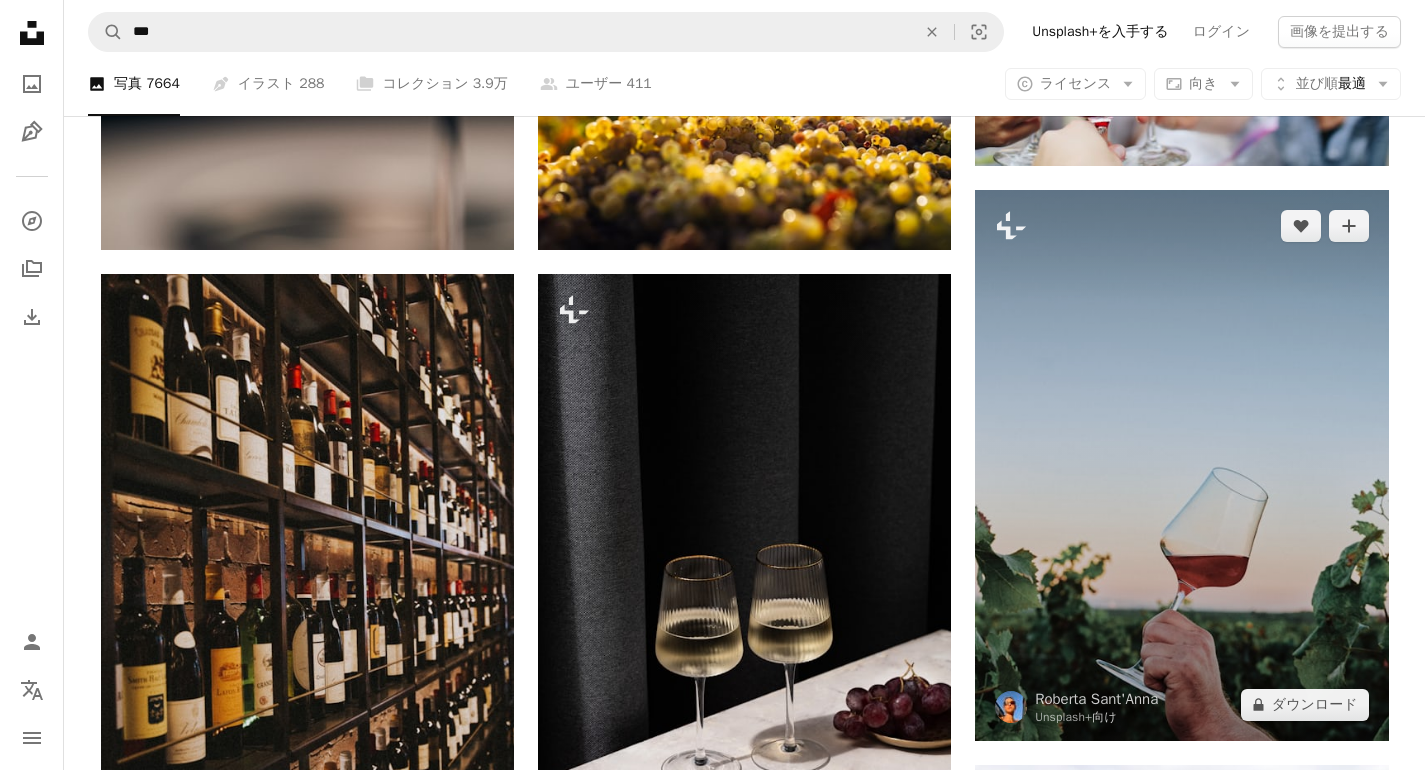 scroll, scrollTop: 1173, scrollLeft: 0, axis: vertical 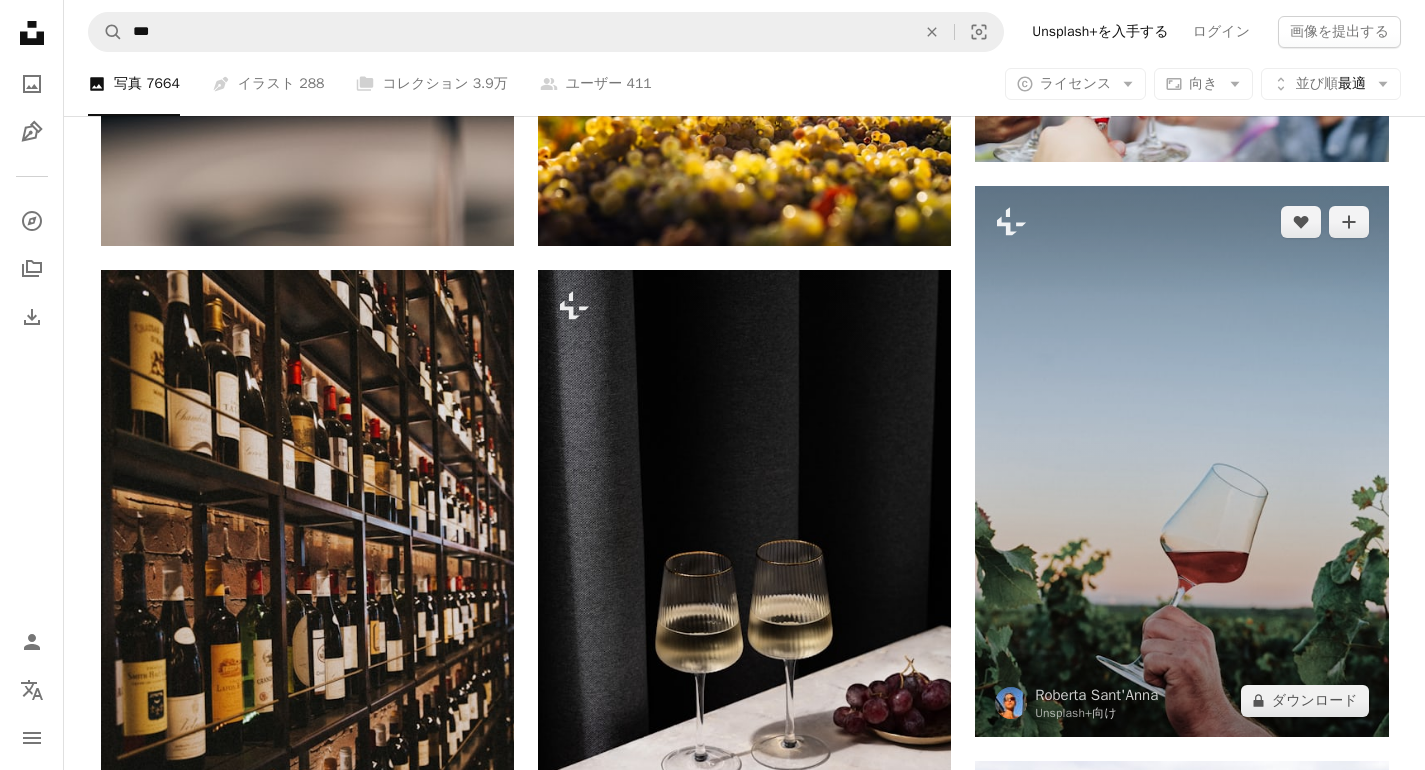 click at bounding box center [1181, 461] 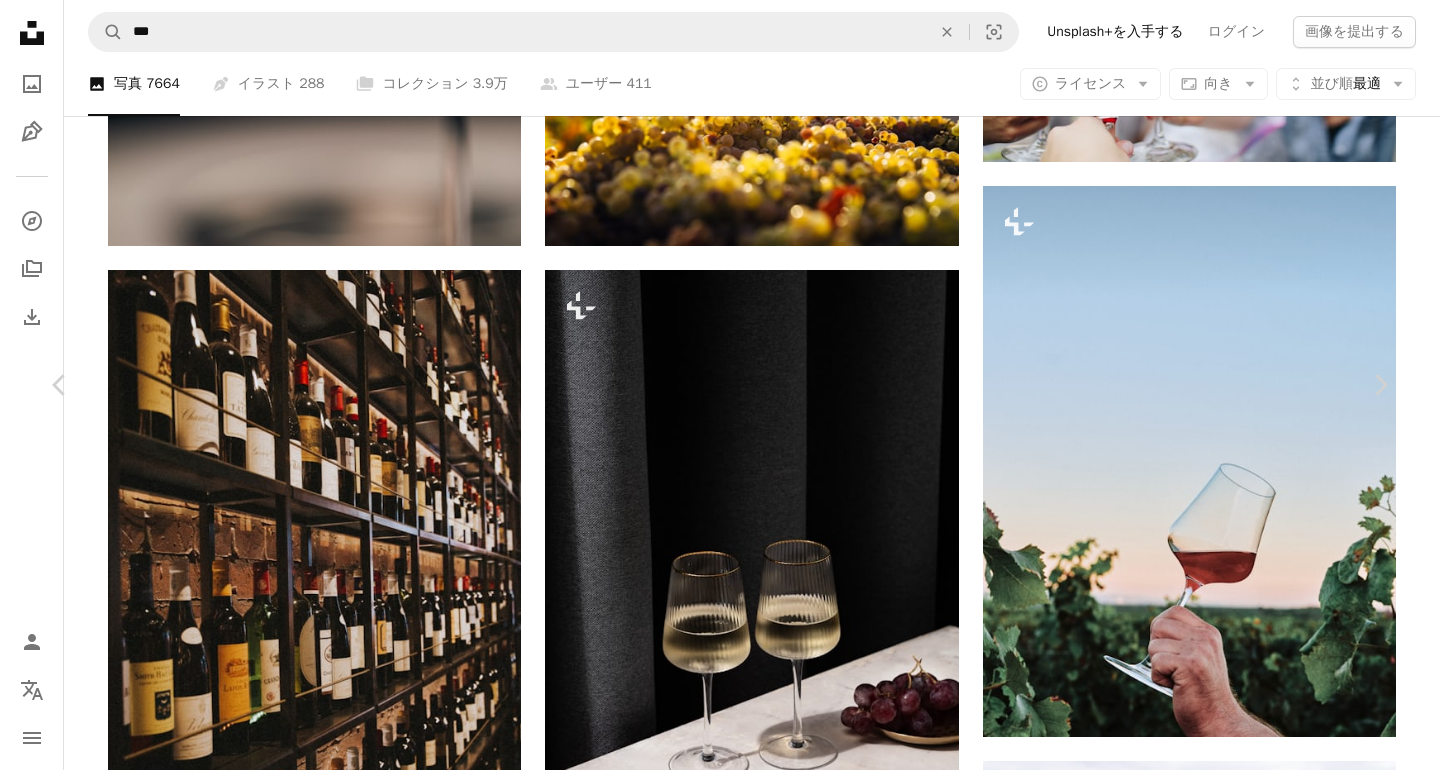 click on "An X shape" at bounding box center [20, 20] 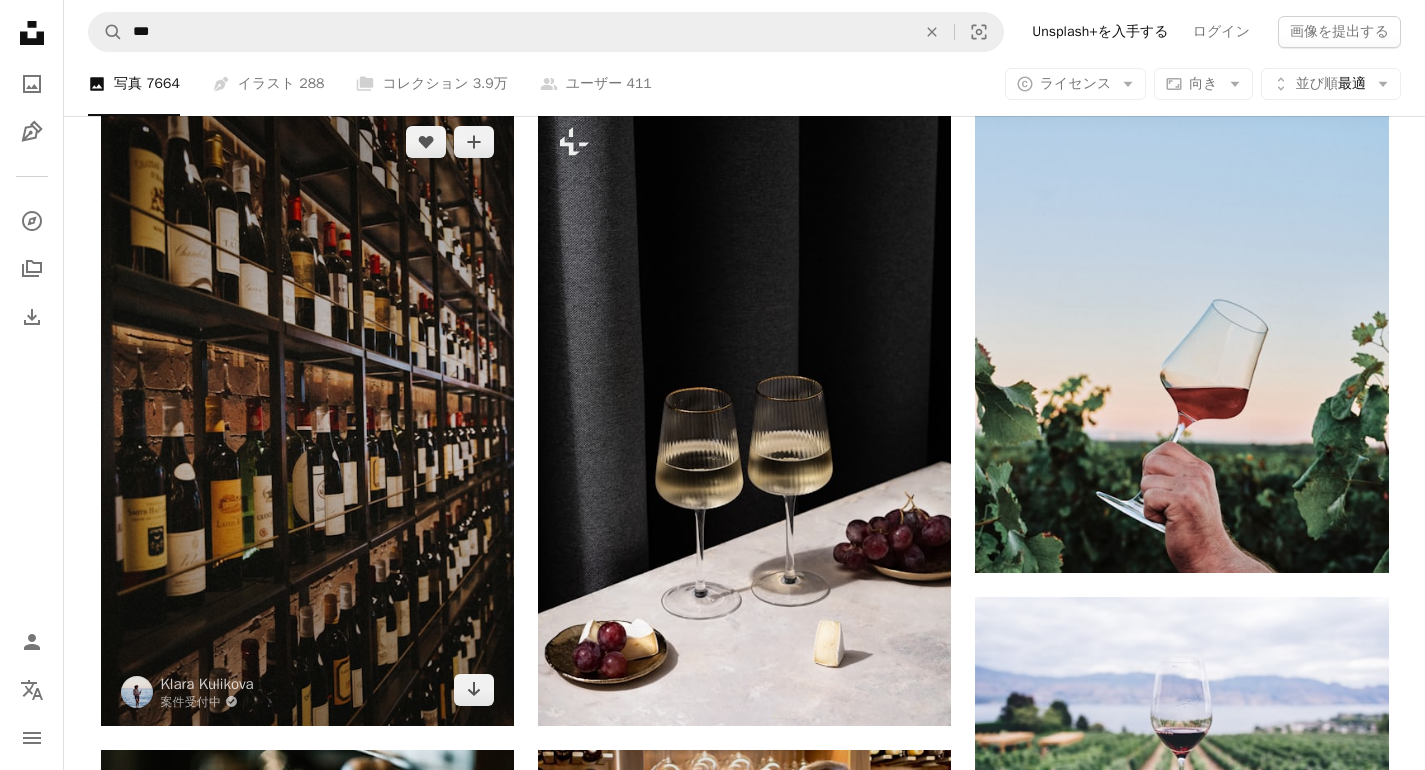 scroll, scrollTop: 1447, scrollLeft: 0, axis: vertical 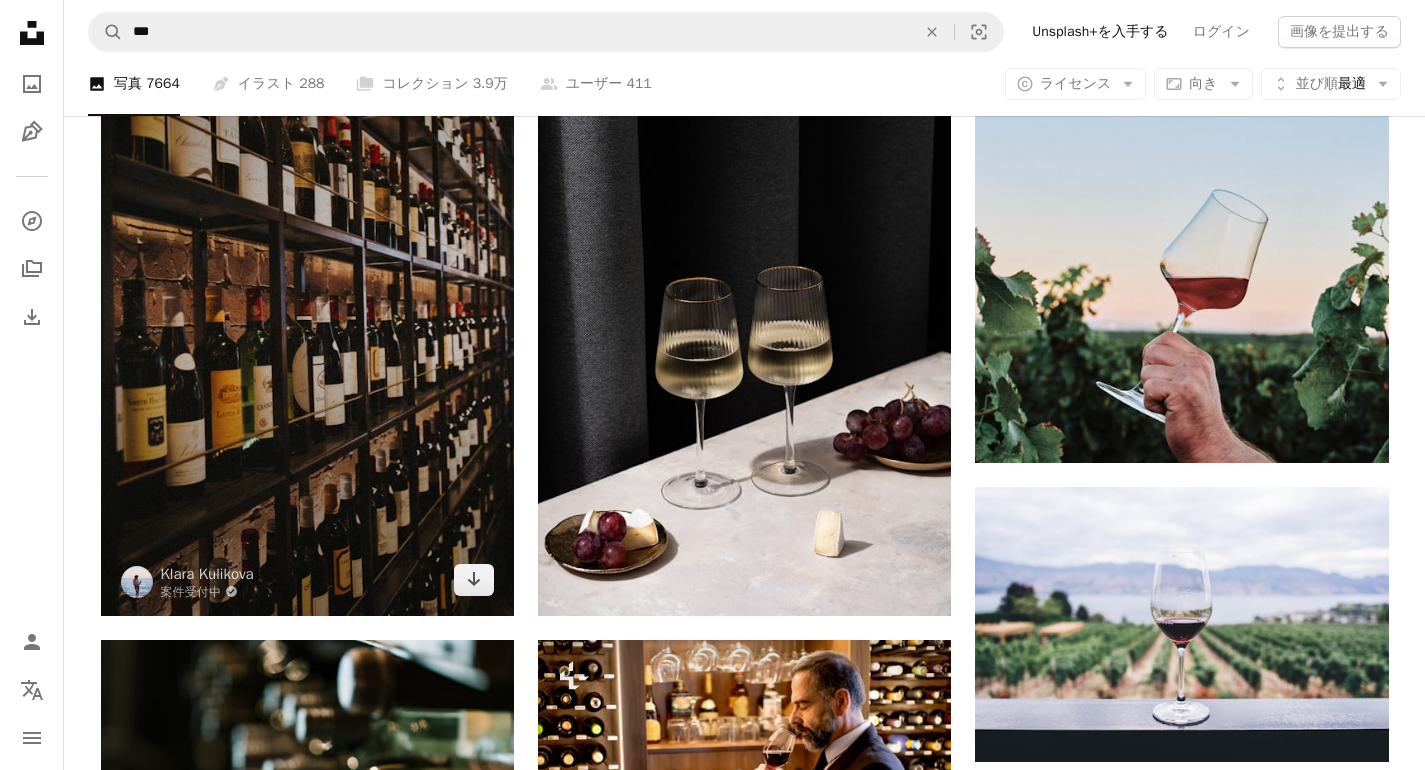 click at bounding box center [307, 306] 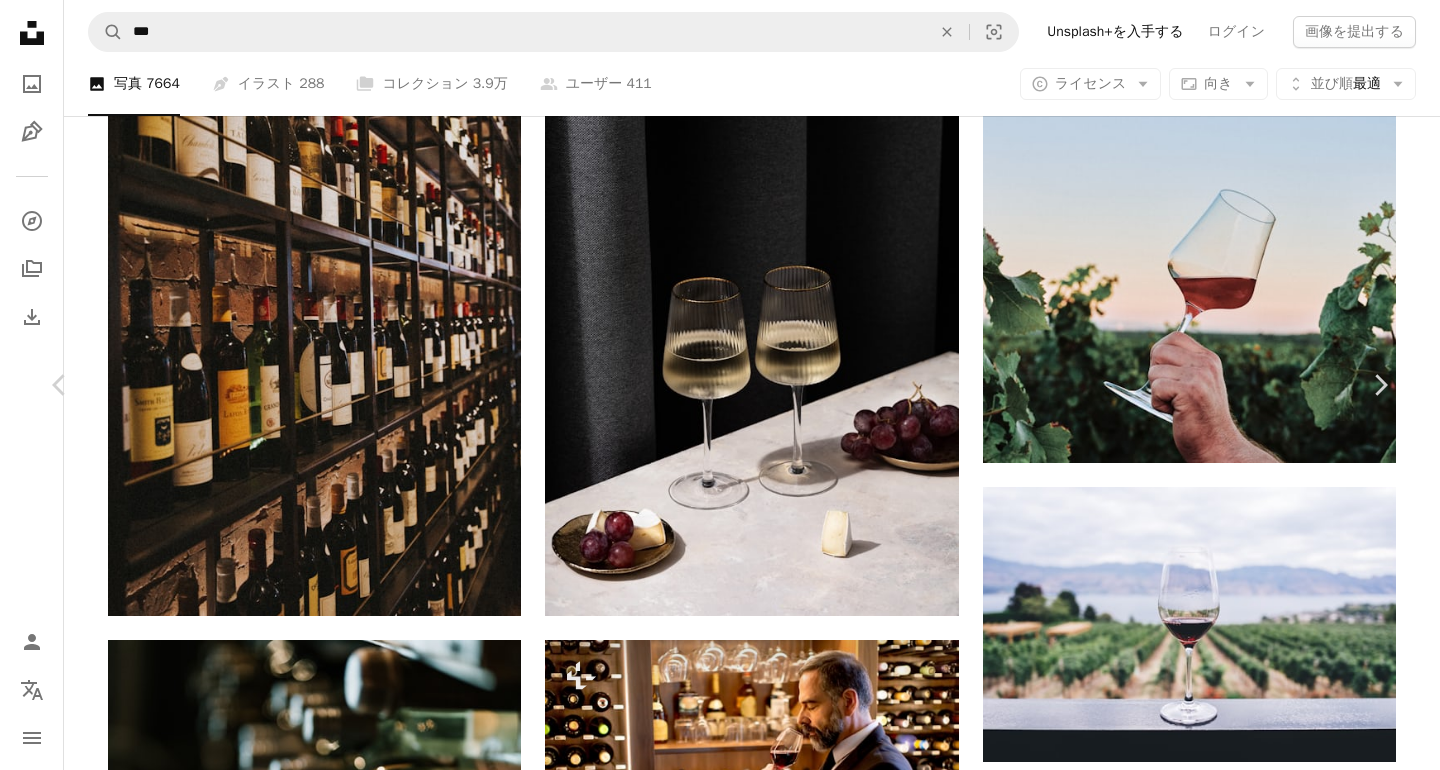 click on "An X shape" at bounding box center (20, 20) 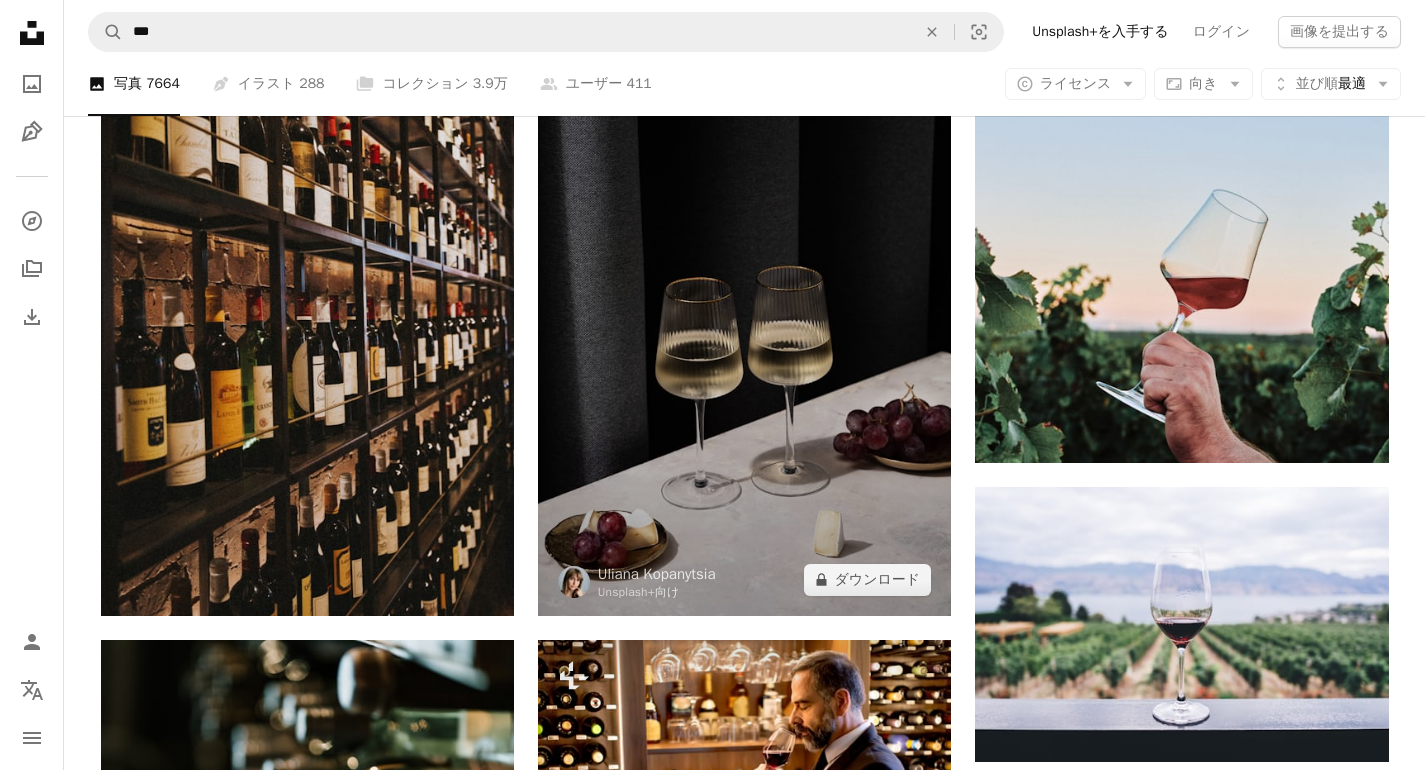 scroll, scrollTop: 1808, scrollLeft: 0, axis: vertical 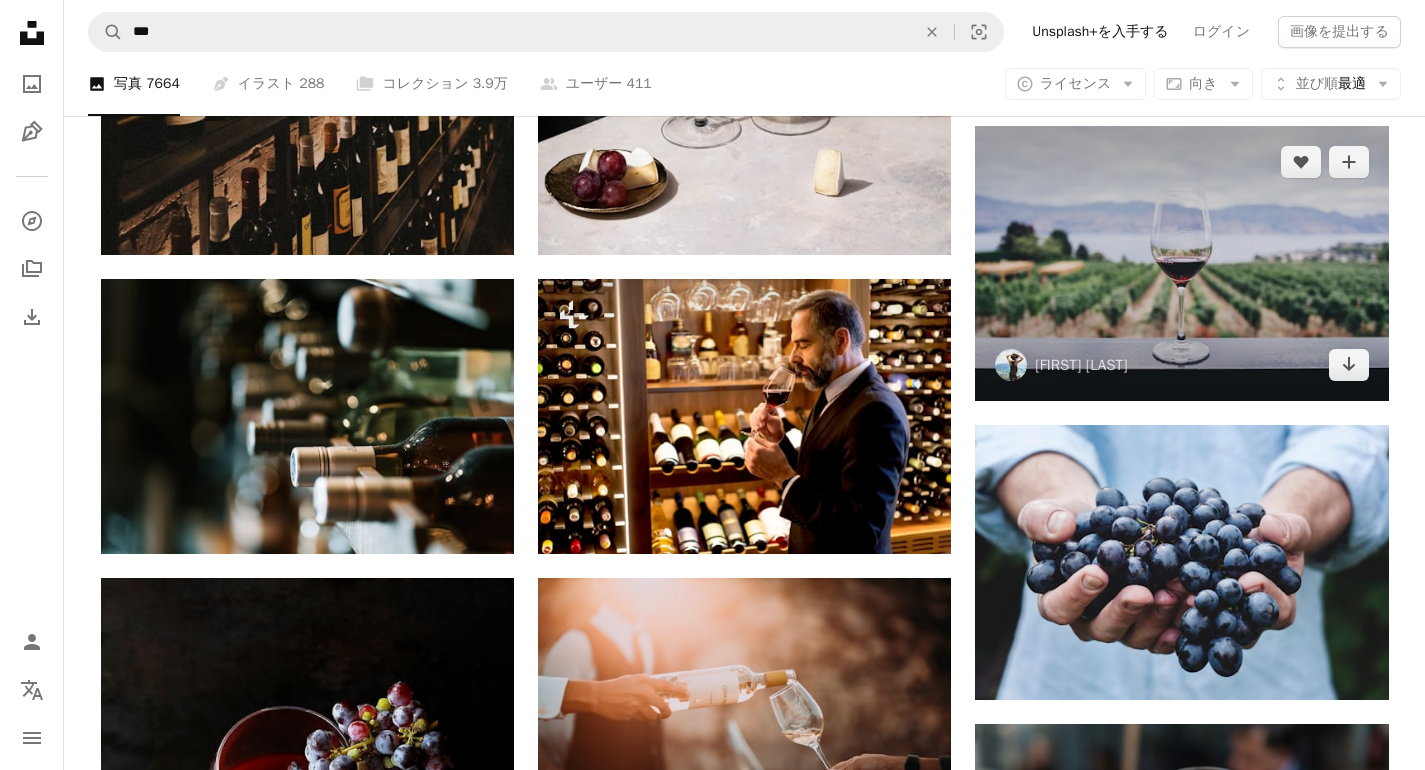click at bounding box center [1181, 263] 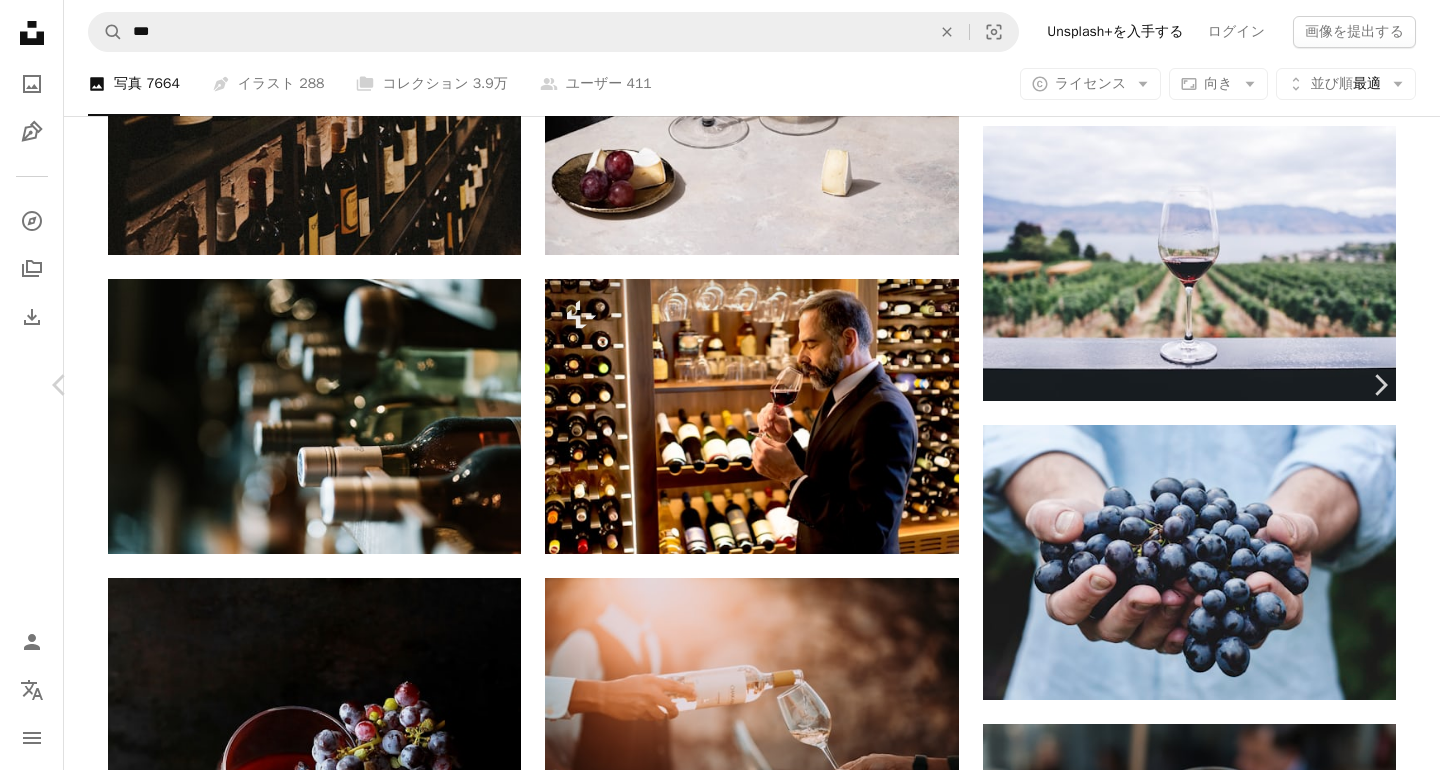click on "無料ダウンロード" at bounding box center [1177, 3323] 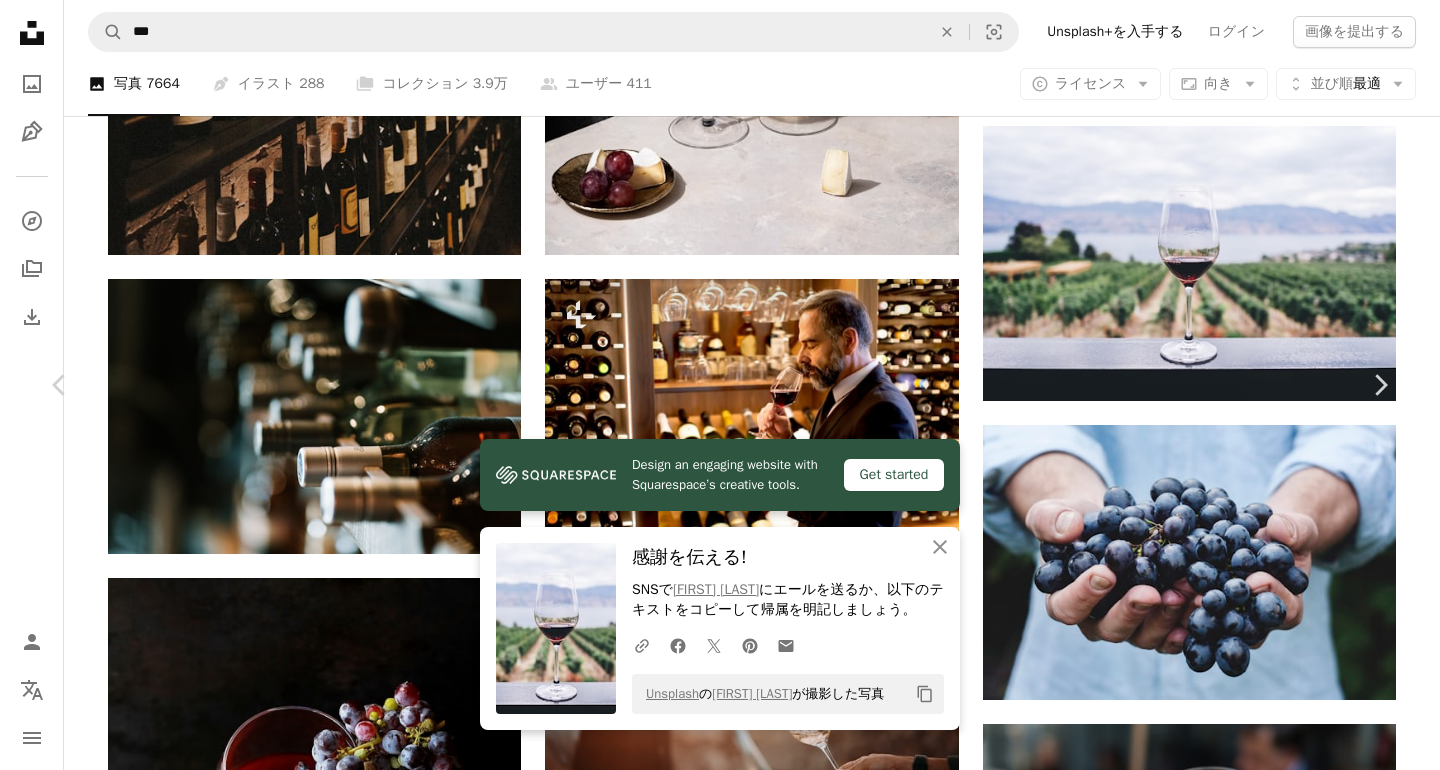 click on "An X shape" at bounding box center (20, 20) 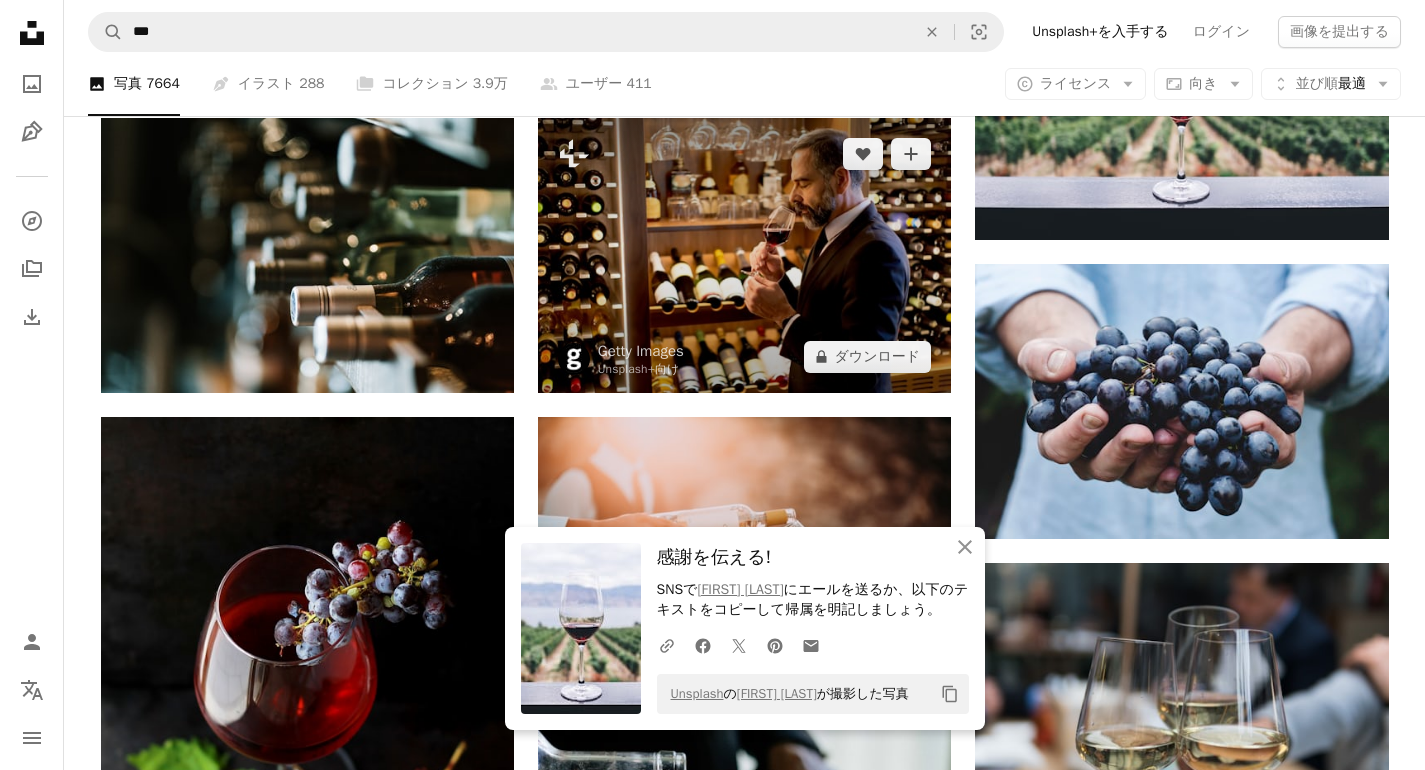 scroll, scrollTop: 2125, scrollLeft: 0, axis: vertical 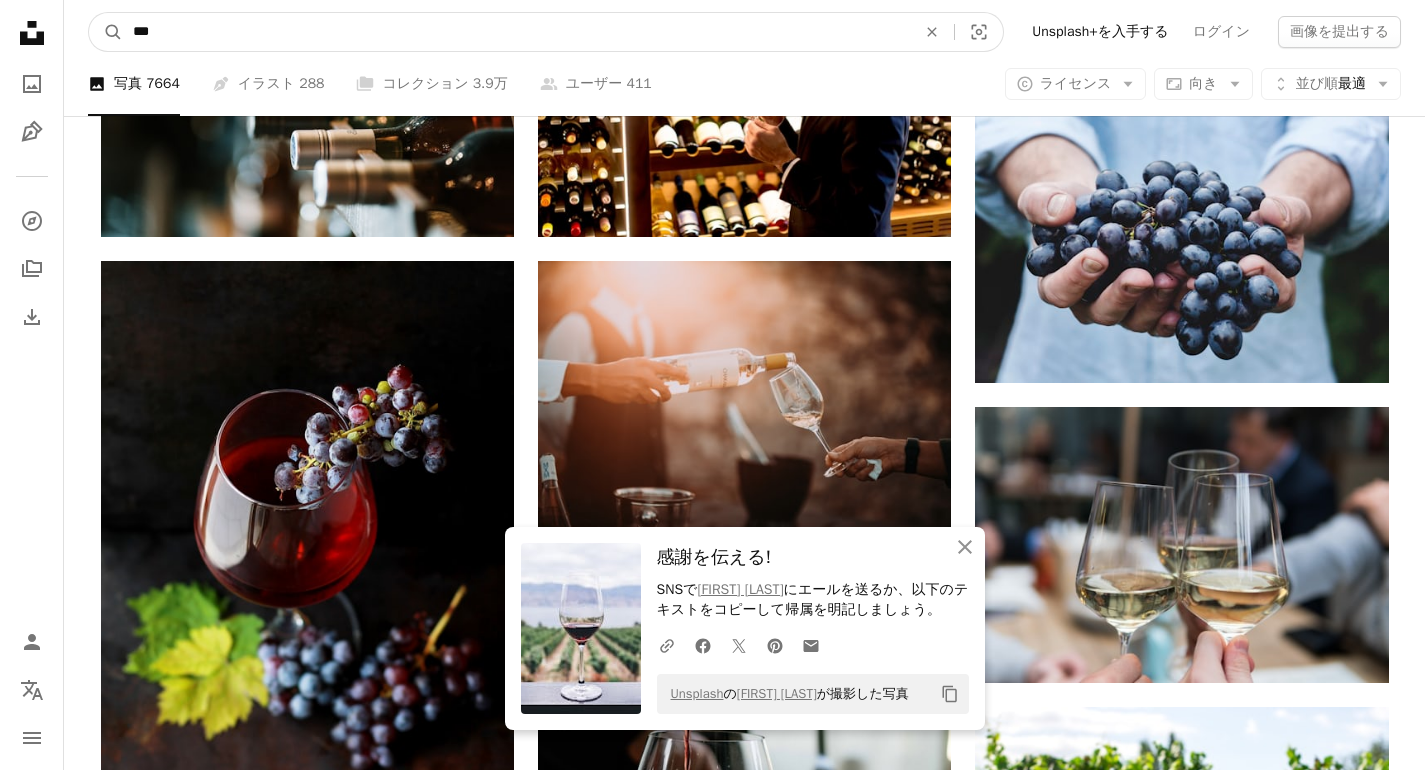 click on "***" at bounding box center (516, 32) 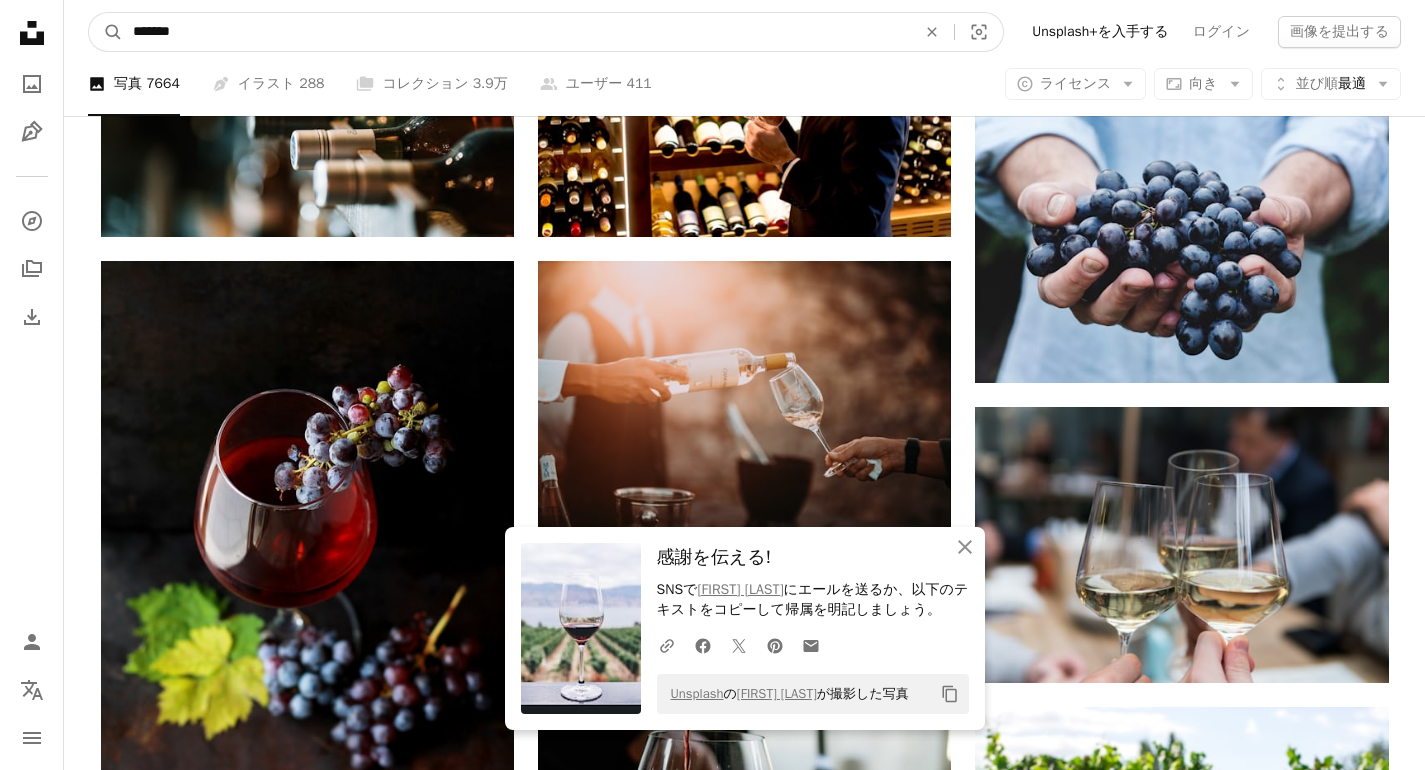 type on "******" 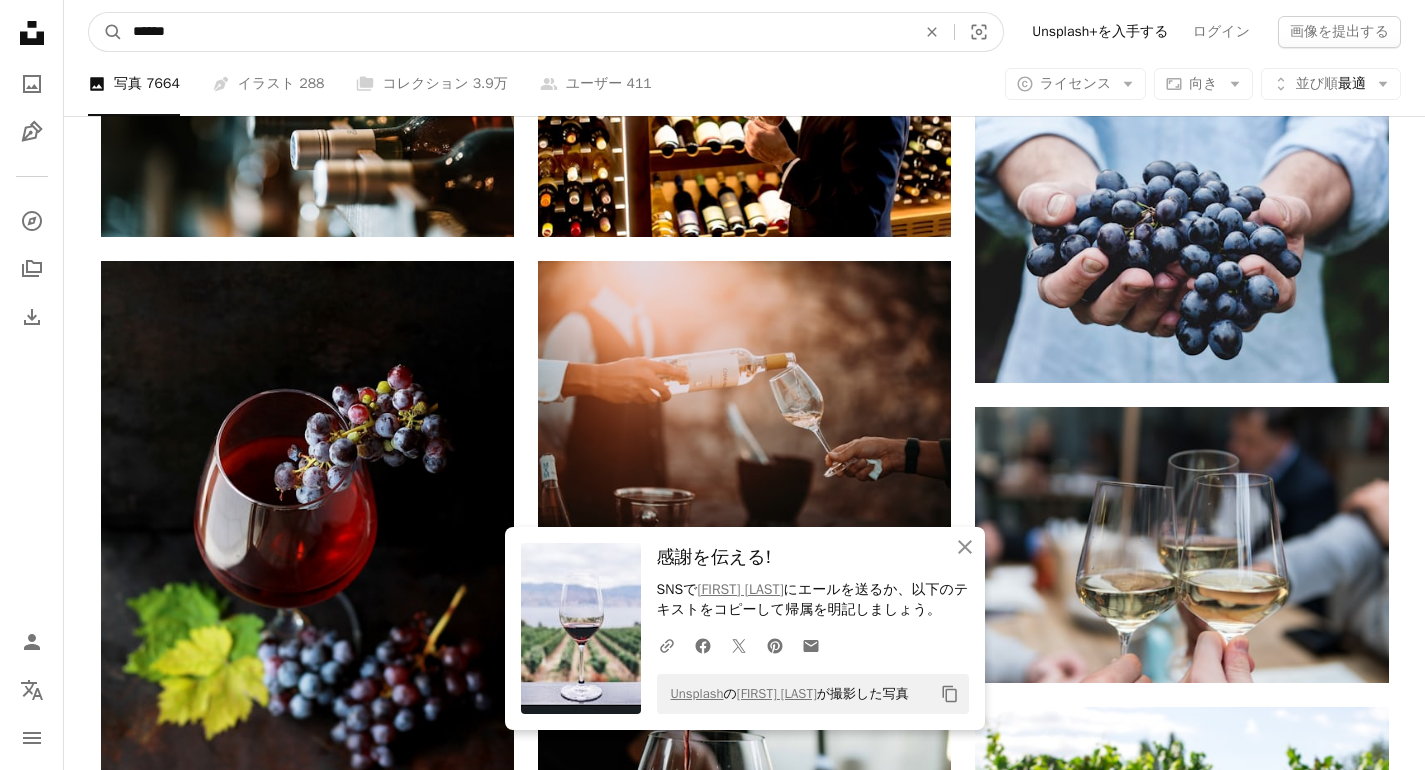 click on "A magnifying glass" at bounding box center (106, 32) 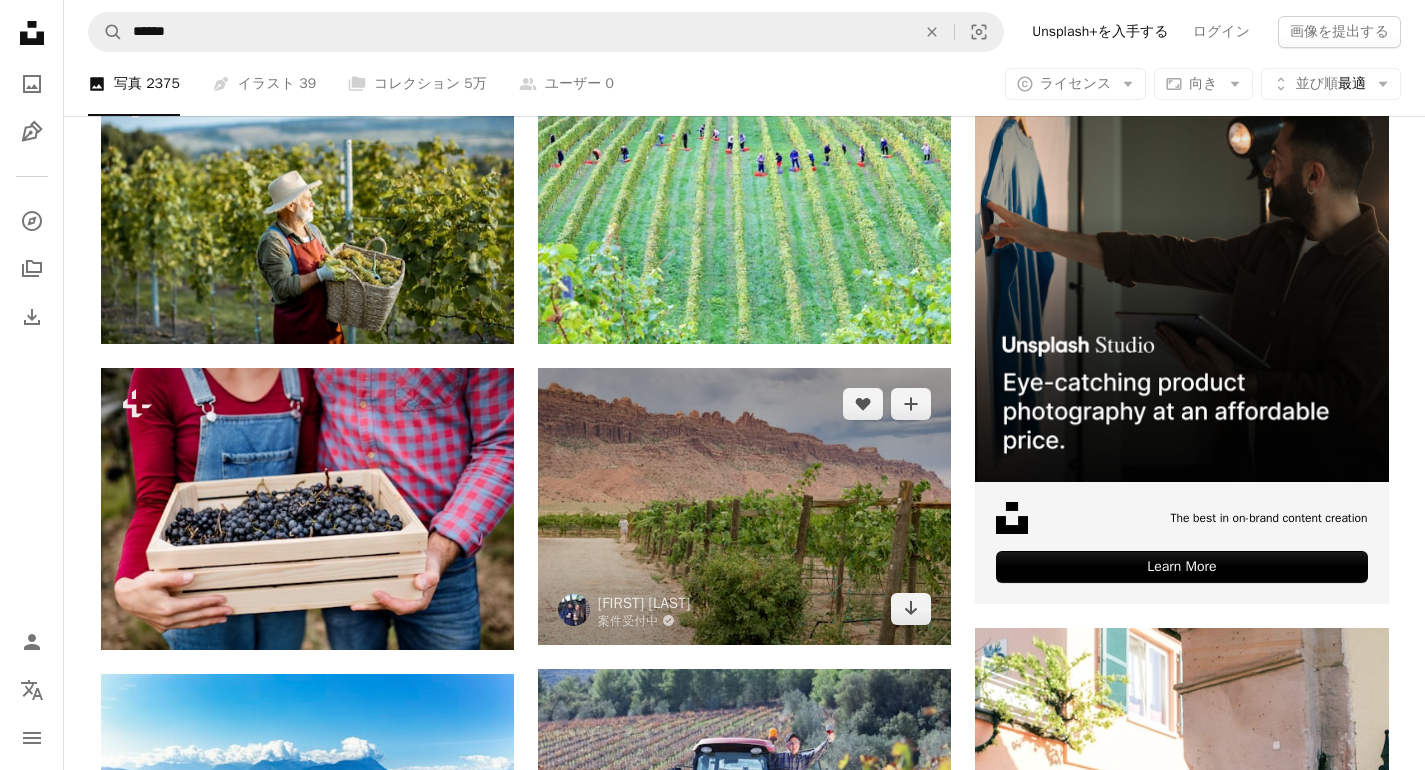 scroll, scrollTop: 698, scrollLeft: 0, axis: vertical 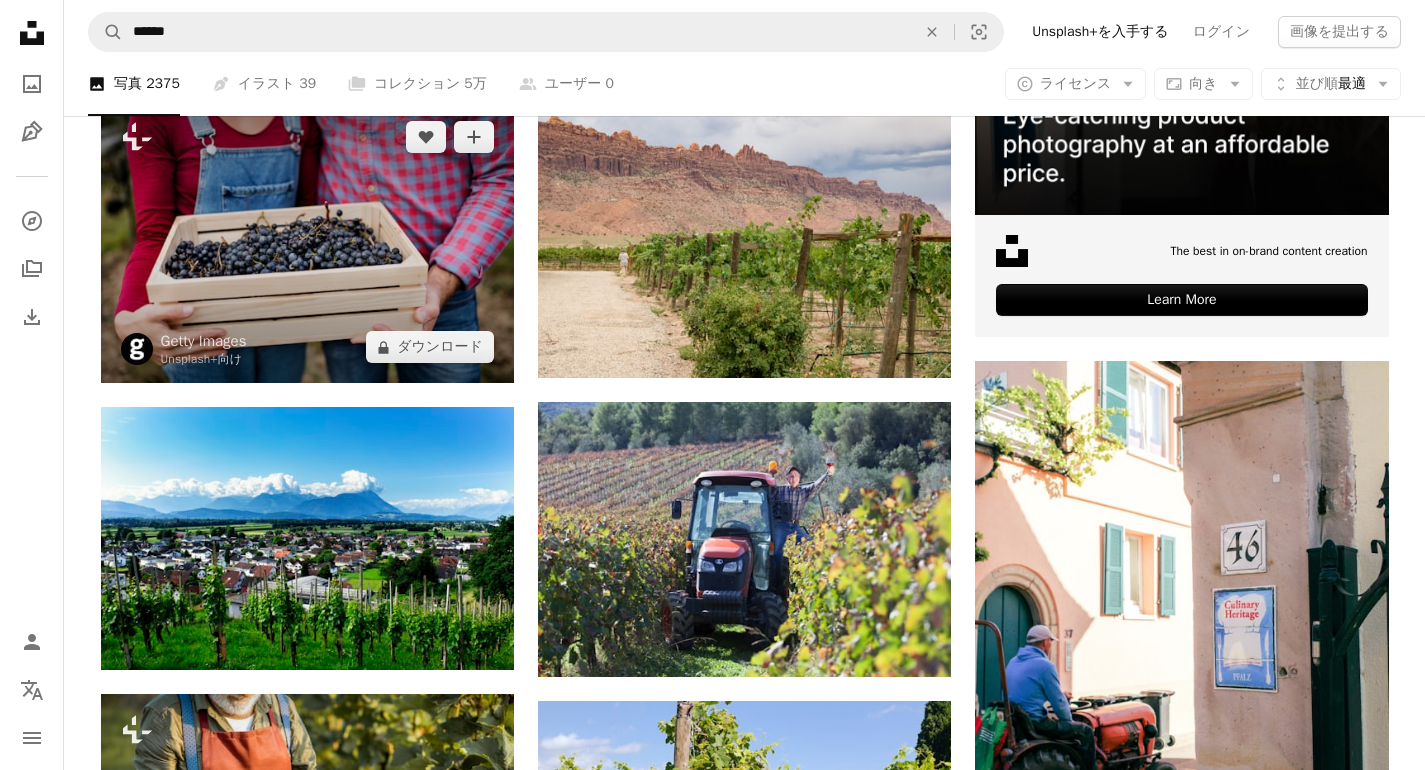 click at bounding box center [307, 242] 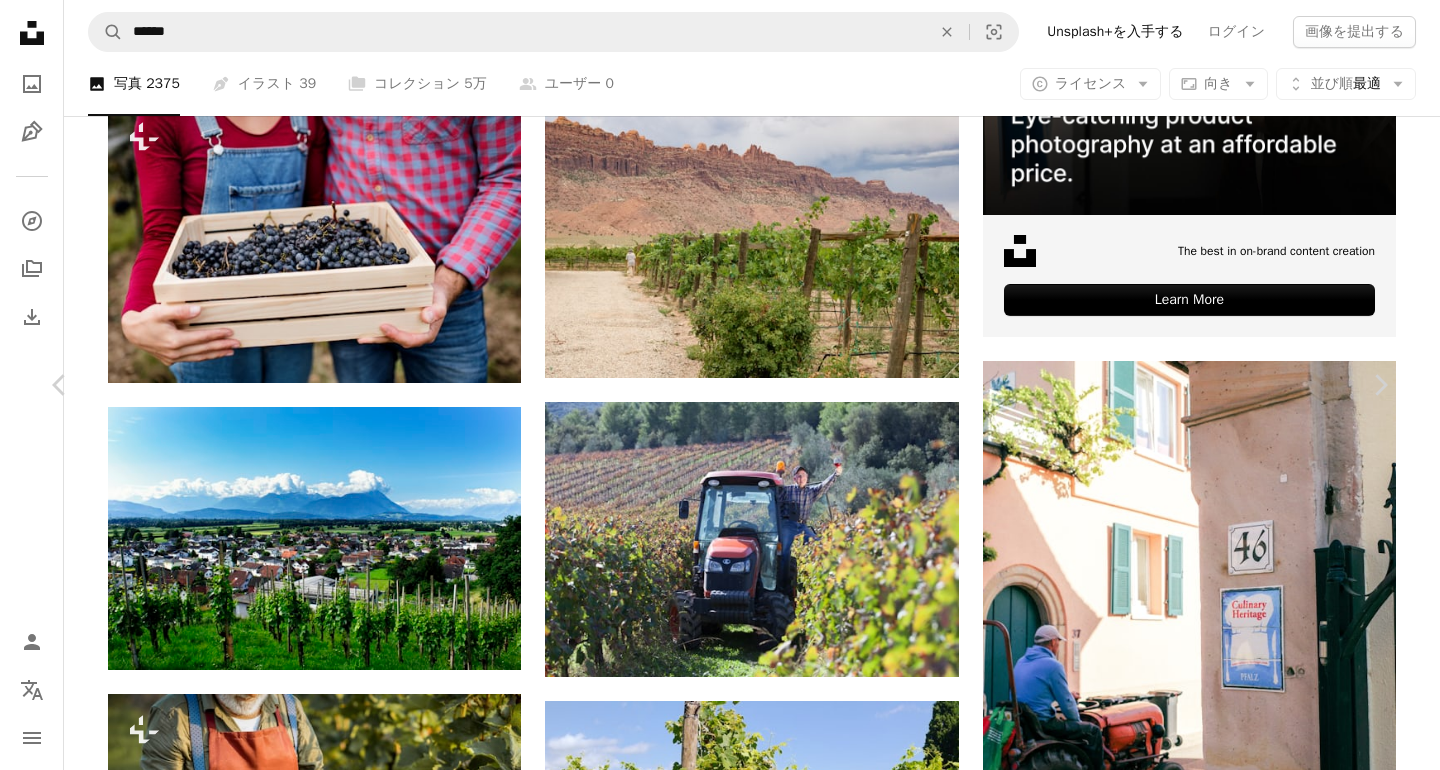 click on "An X shape" at bounding box center [20, 20] 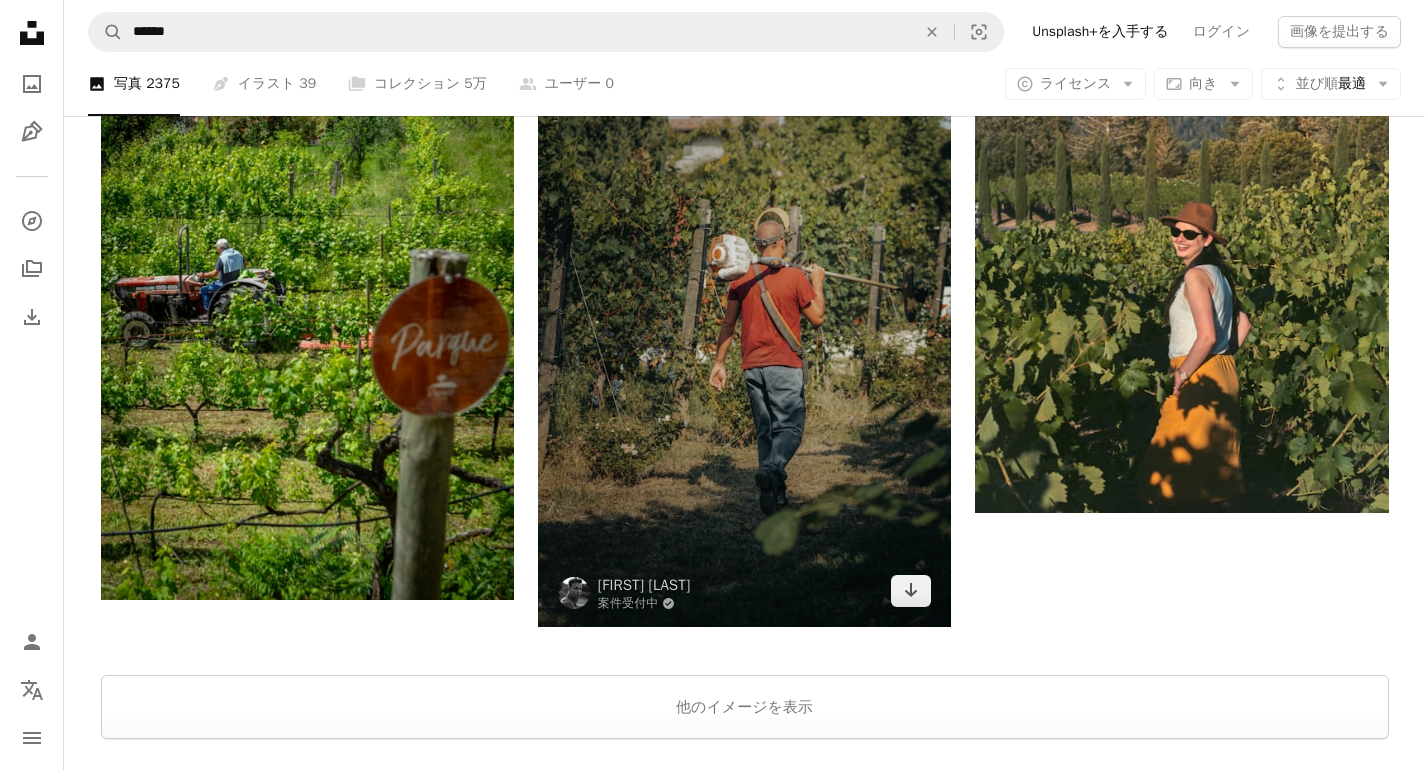 scroll, scrollTop: 3369, scrollLeft: 0, axis: vertical 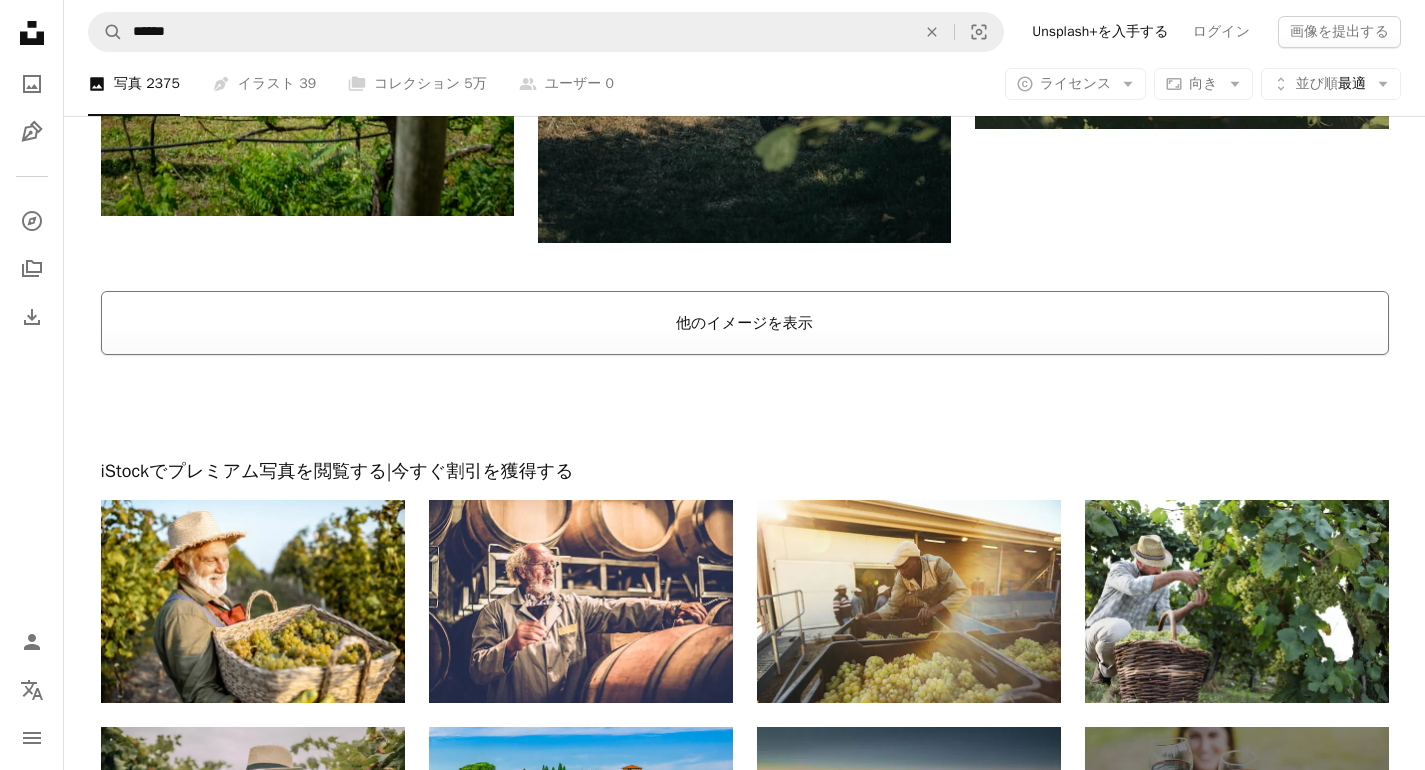 click on "他のイメージを表示" at bounding box center (745, 323) 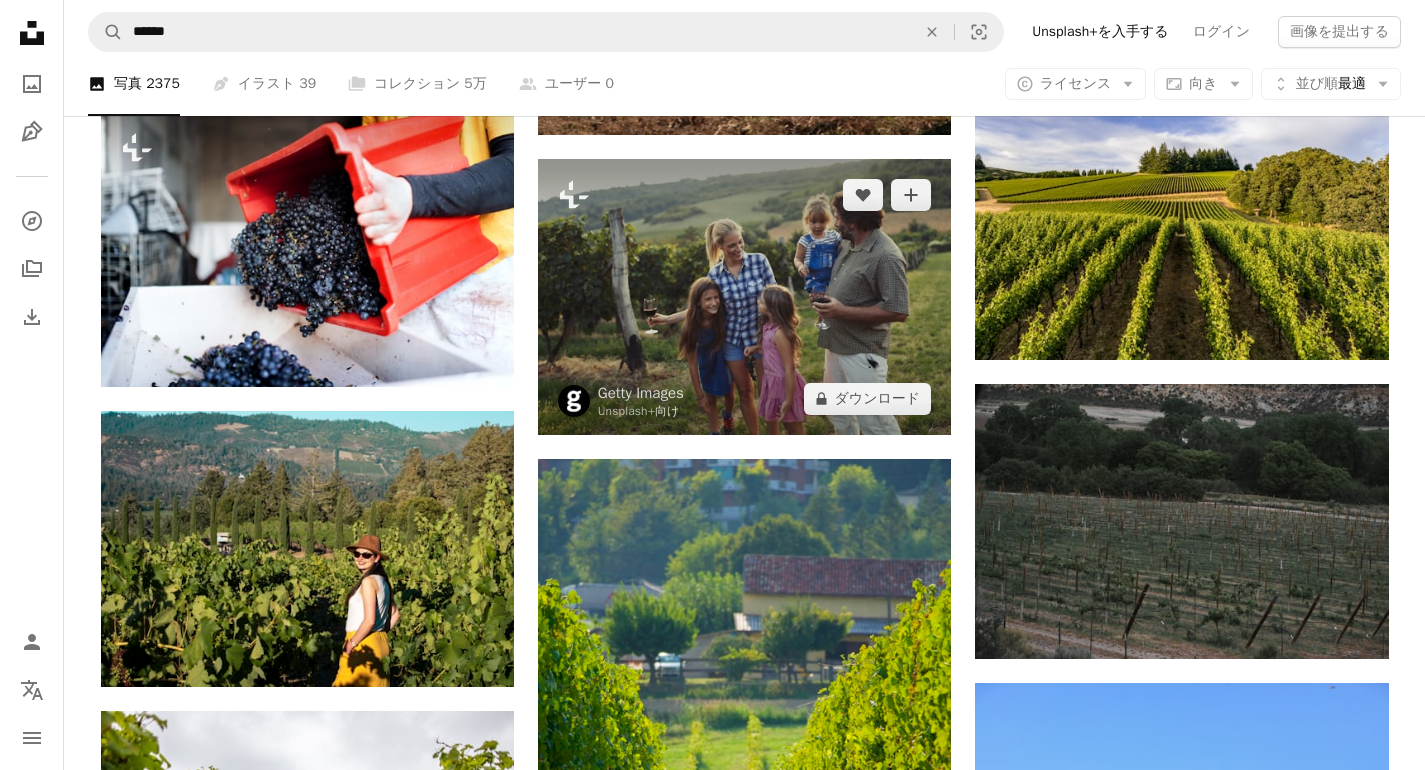 scroll, scrollTop: 6518, scrollLeft: 0, axis: vertical 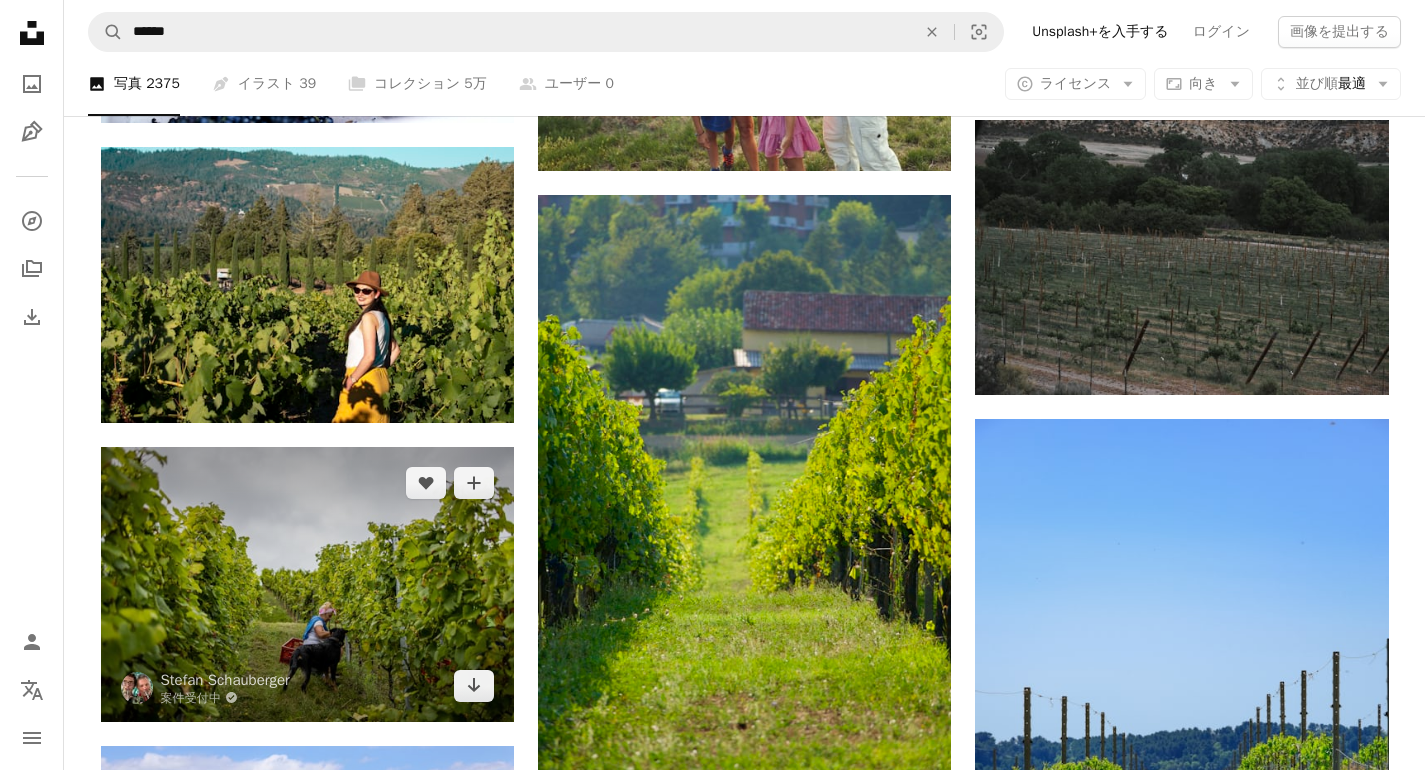 click at bounding box center [307, 584] 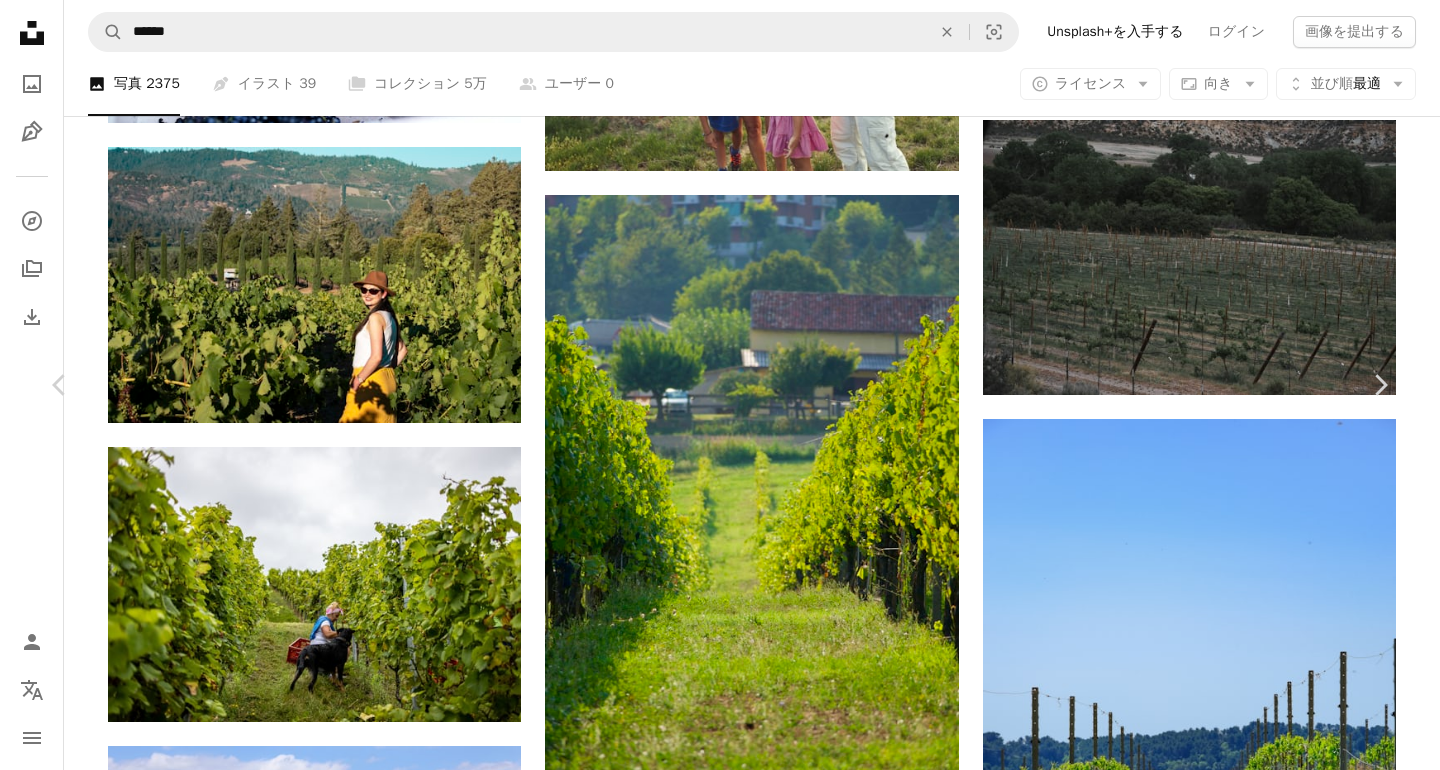 click on "An X shape" at bounding box center (20, 20) 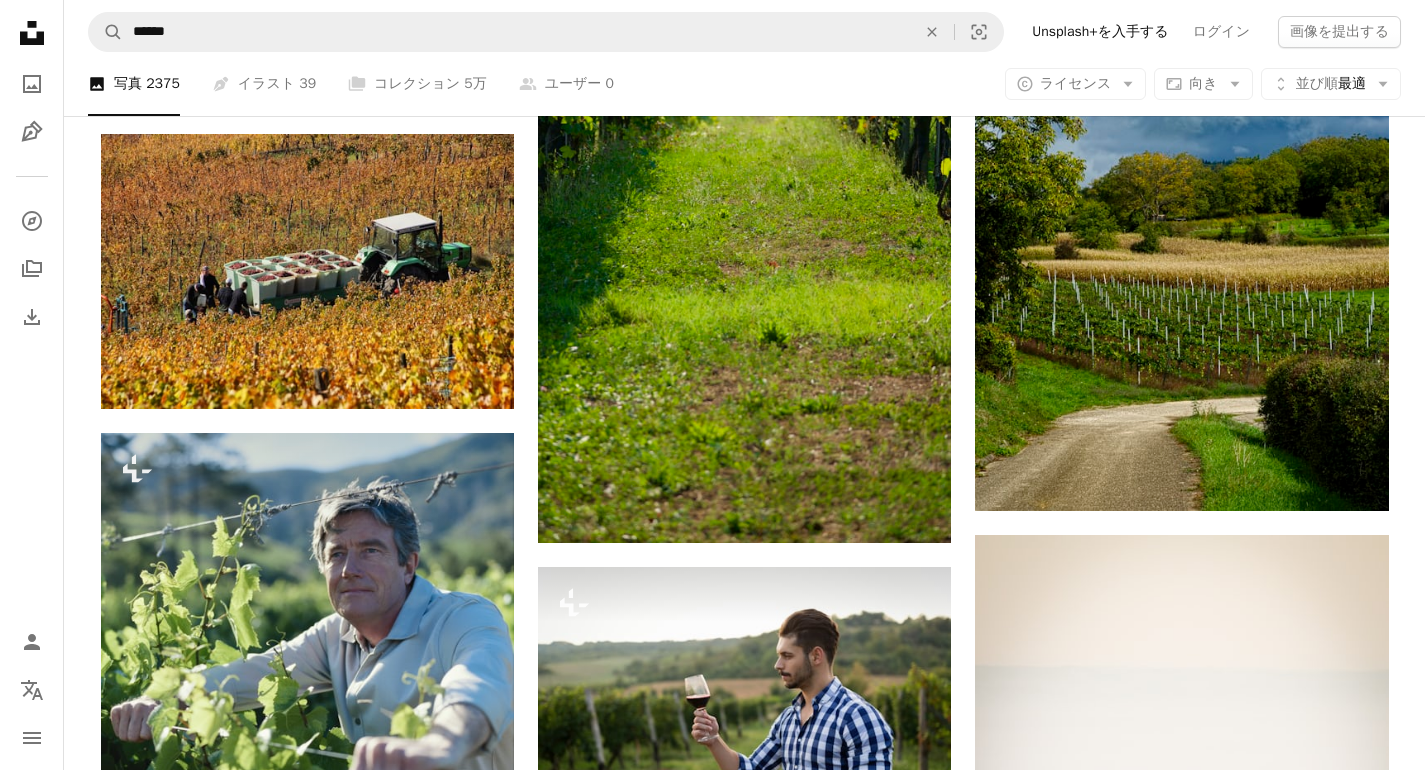 scroll, scrollTop: 8393, scrollLeft: 0, axis: vertical 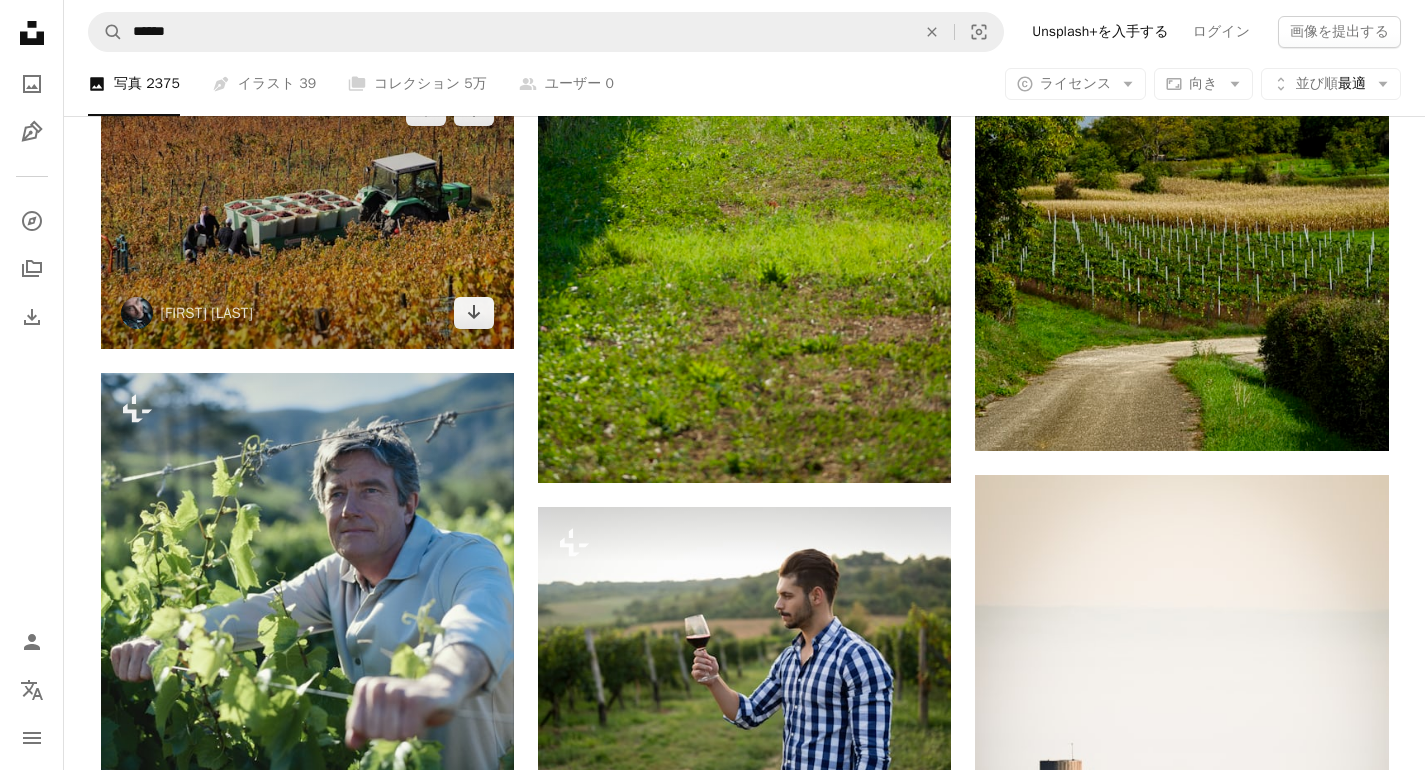 click at bounding box center [307, 211] 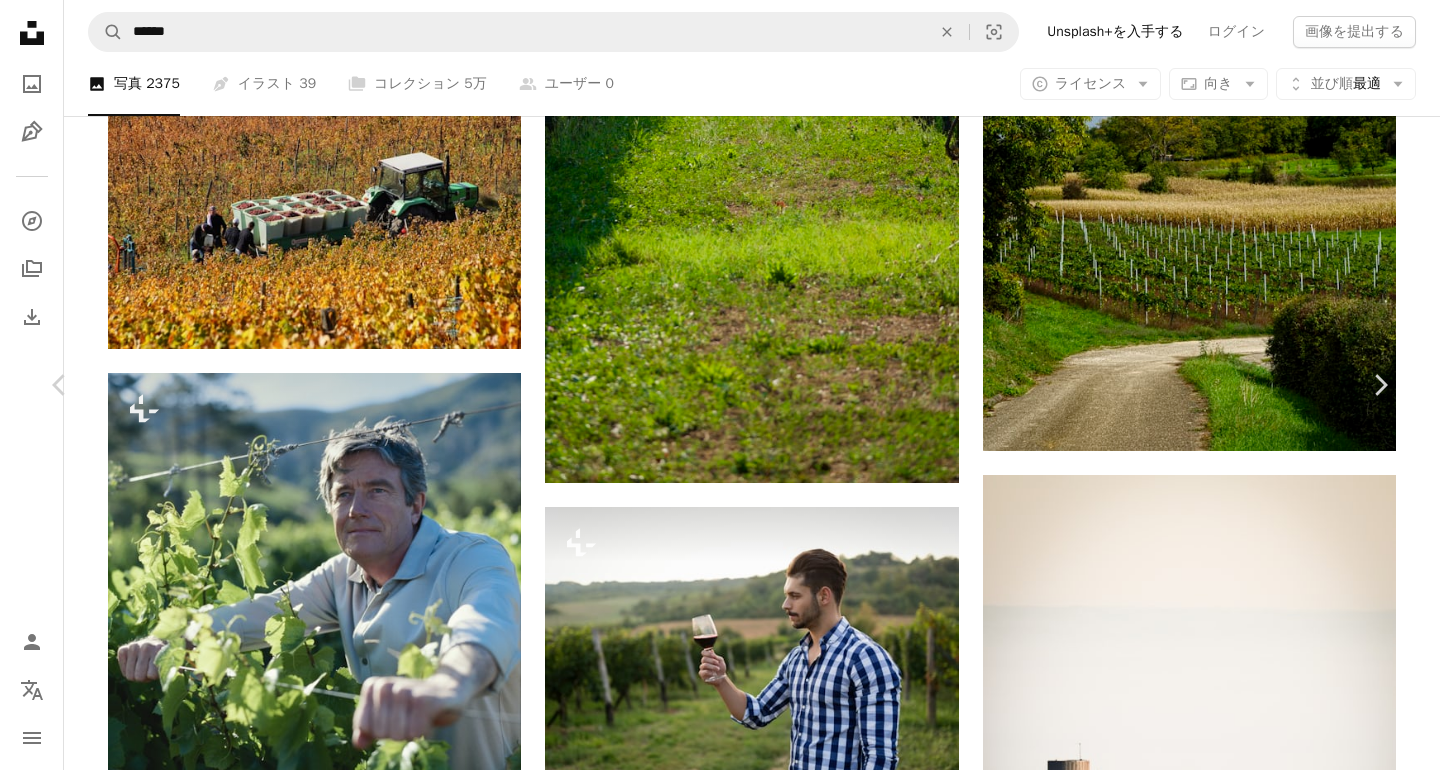 click on "無料ダウンロード" at bounding box center (1177, 4845) 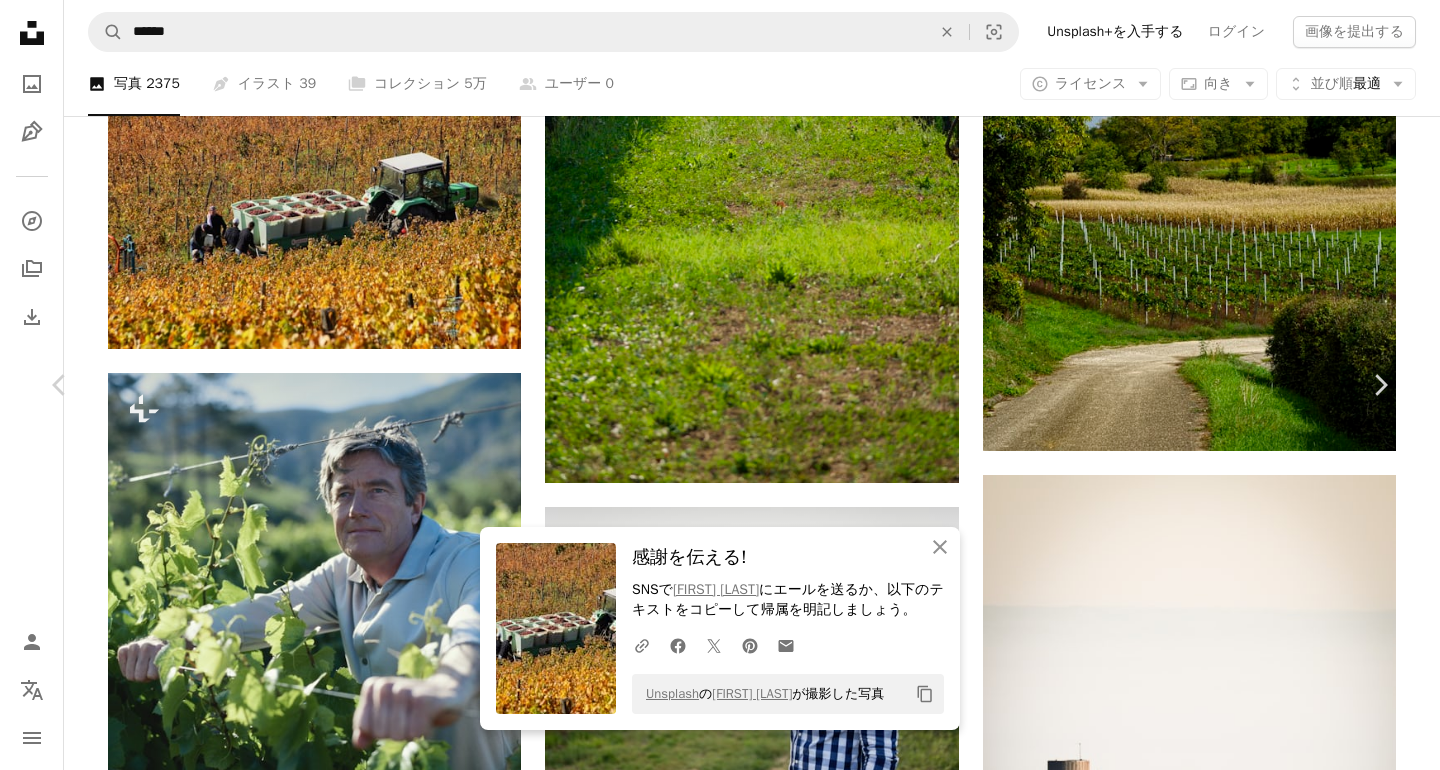 click on "An X shape" at bounding box center [20, 20] 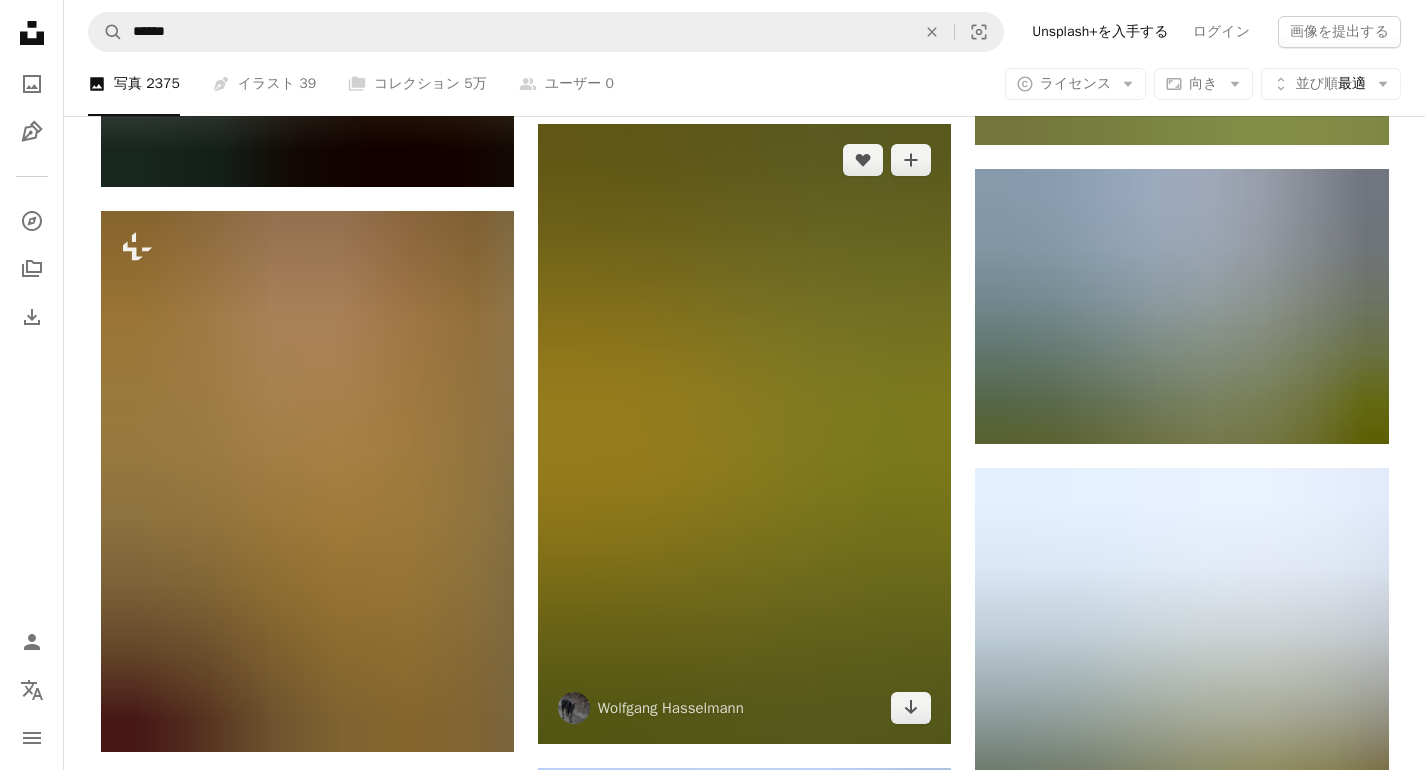scroll, scrollTop: 25602, scrollLeft: 0, axis: vertical 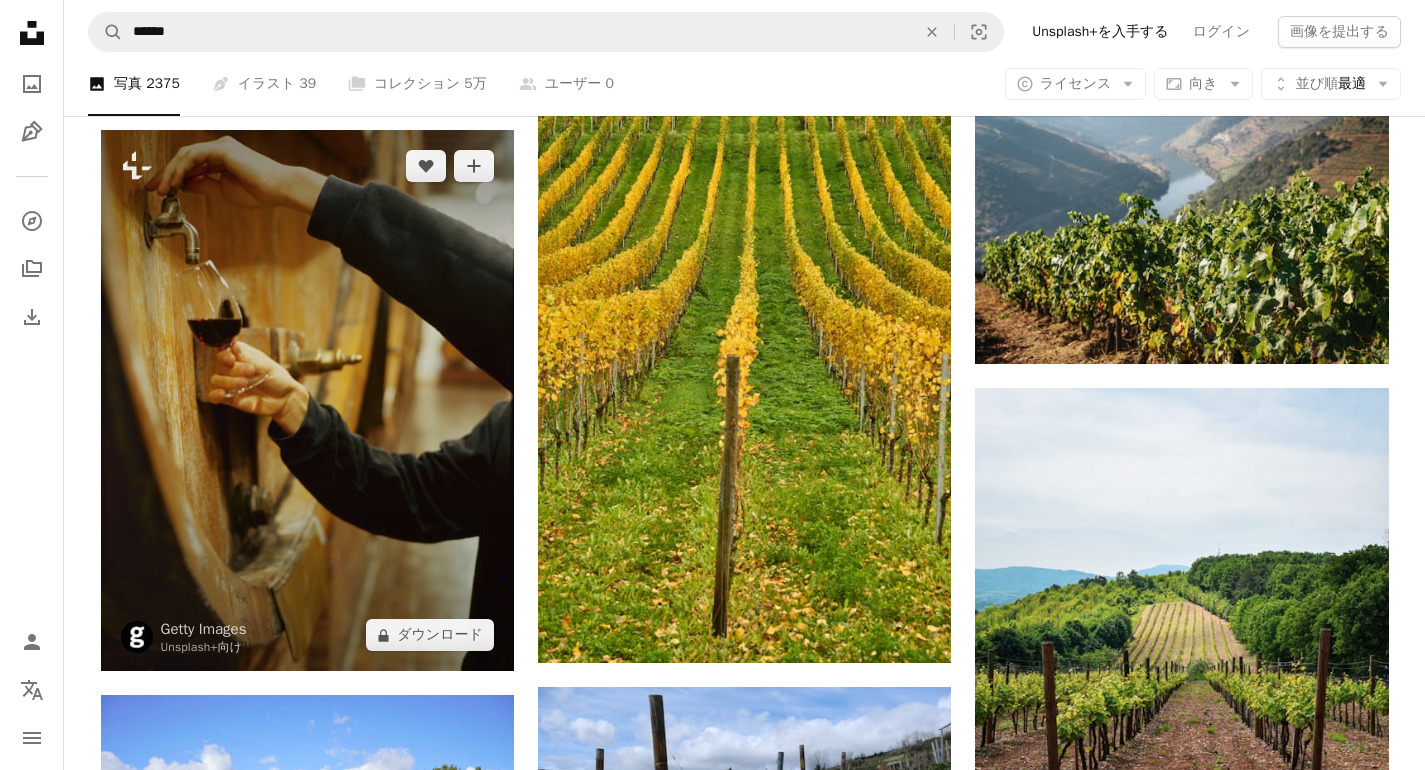 click at bounding box center (307, 400) 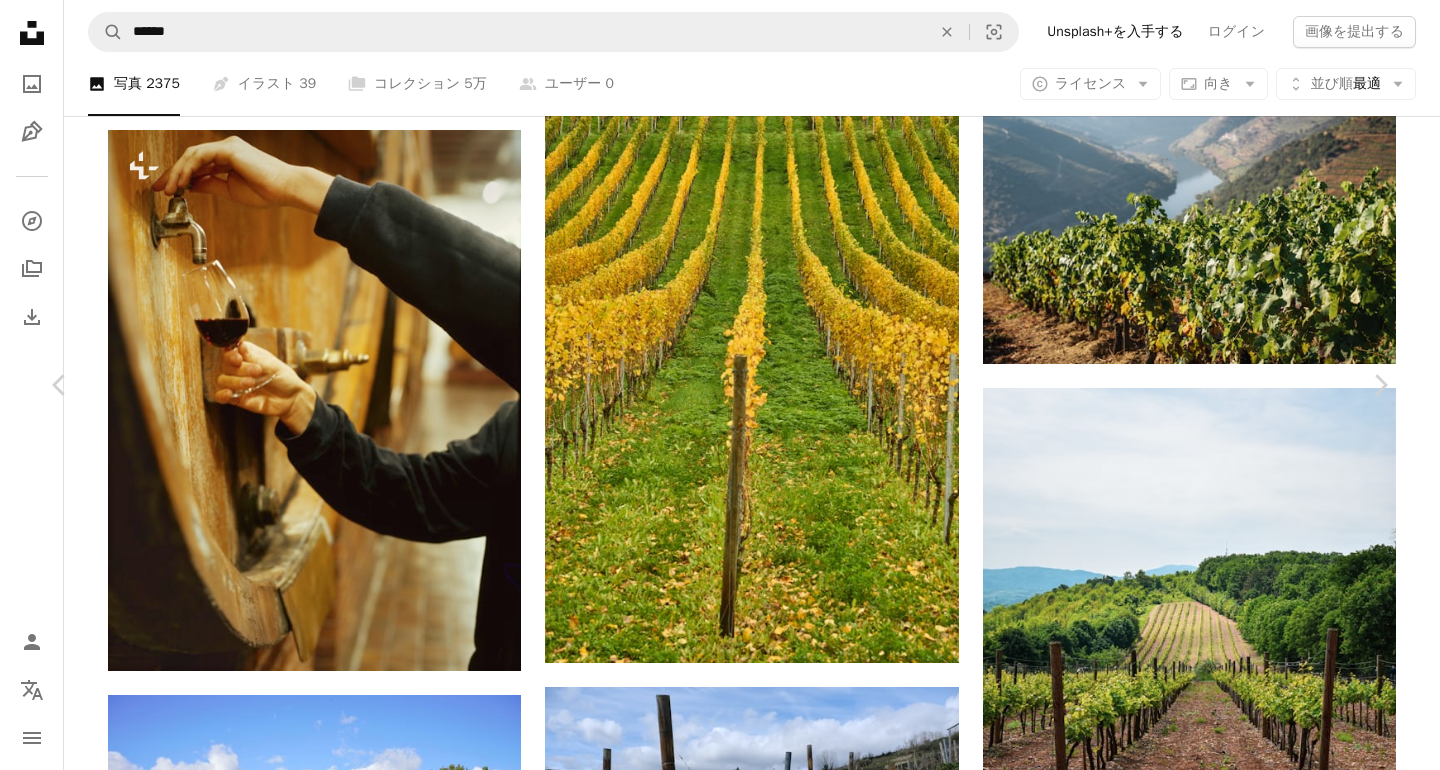 click on "An X shape" at bounding box center [20, 20] 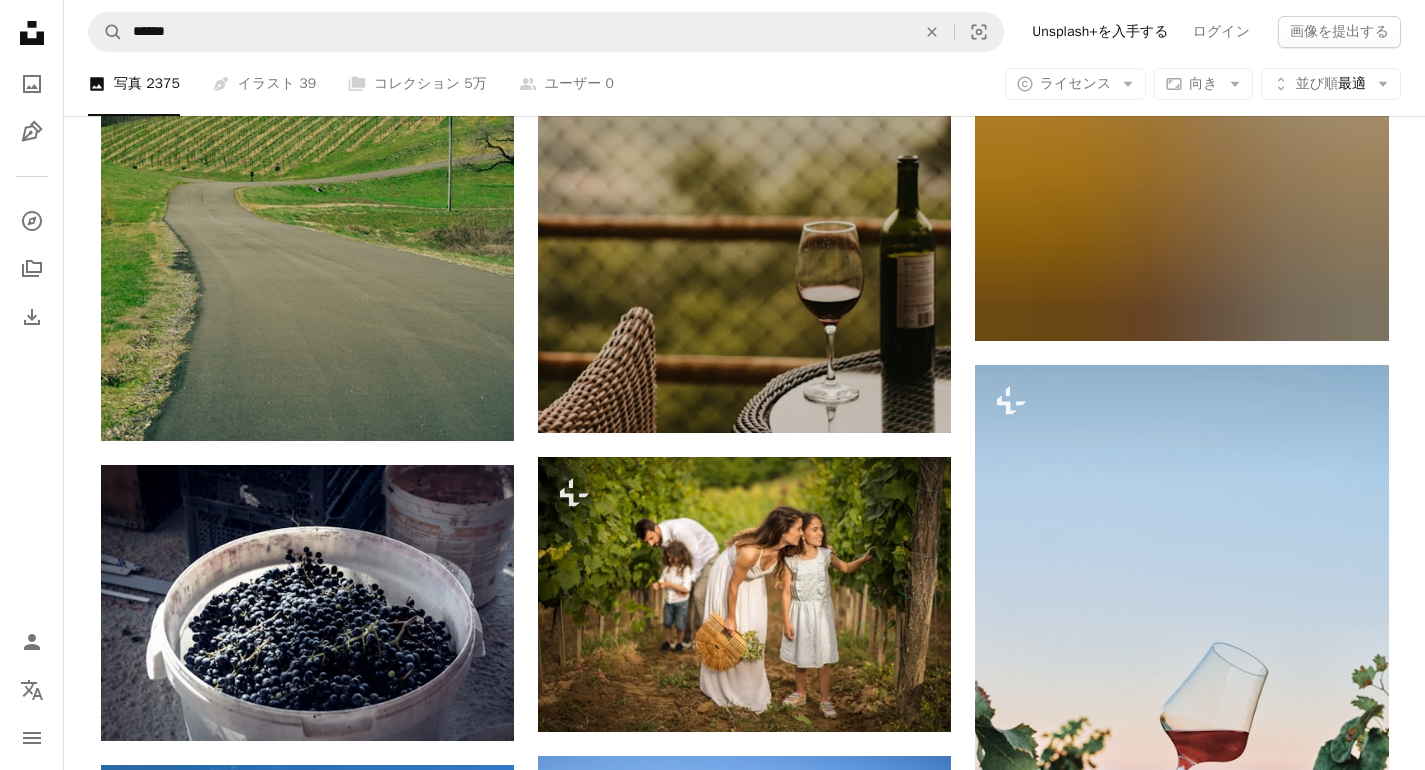 scroll, scrollTop: 26997, scrollLeft: 0, axis: vertical 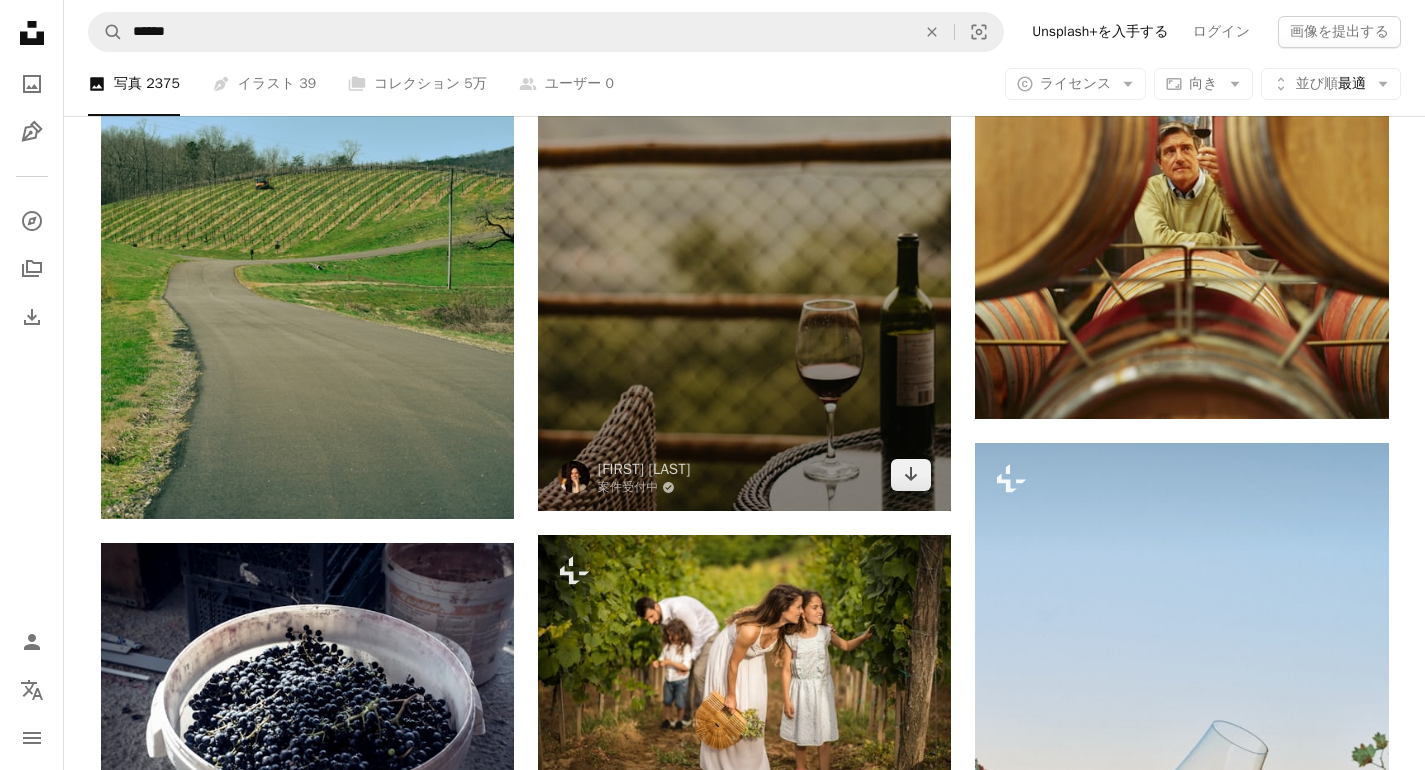 click at bounding box center (744, 201) 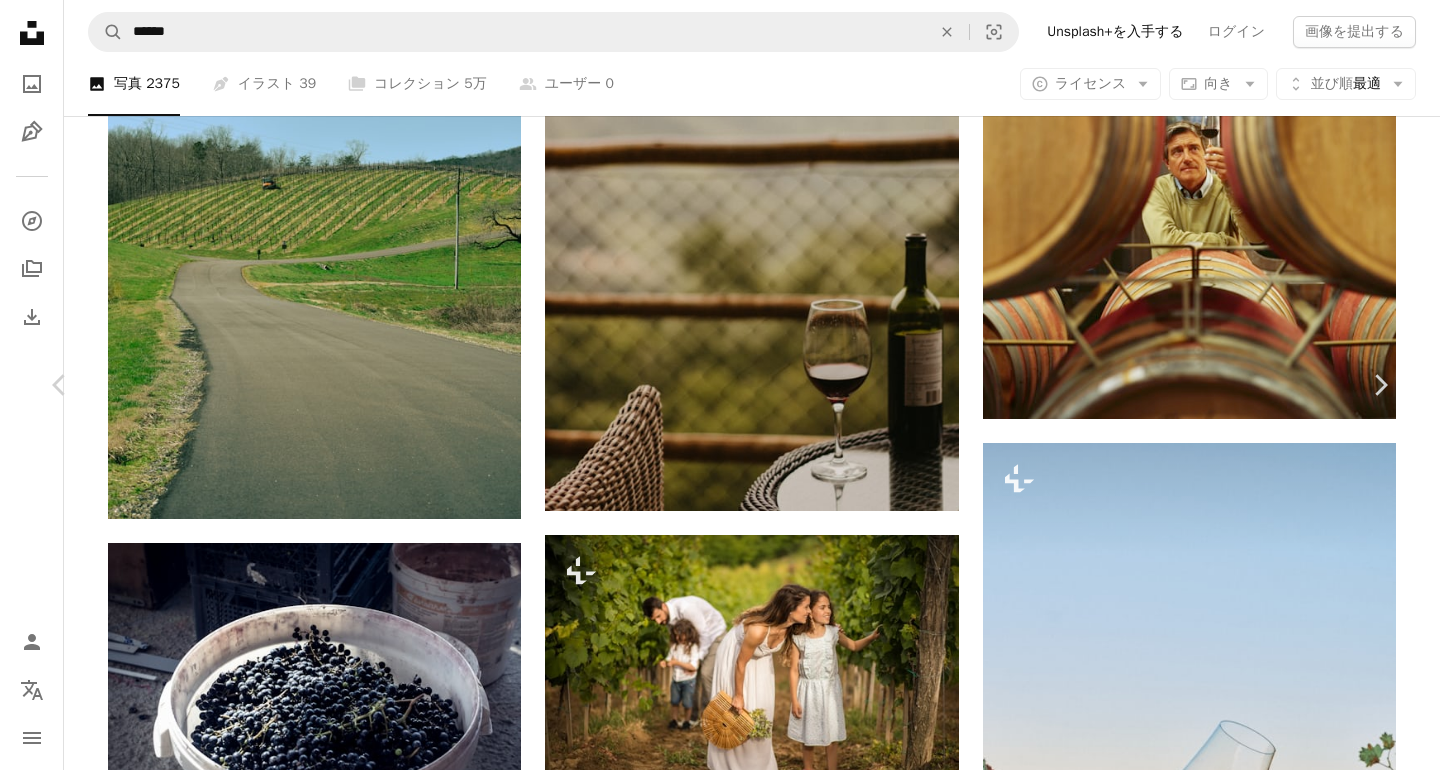 click on "無料ダウンロード" at bounding box center (1177, 4161) 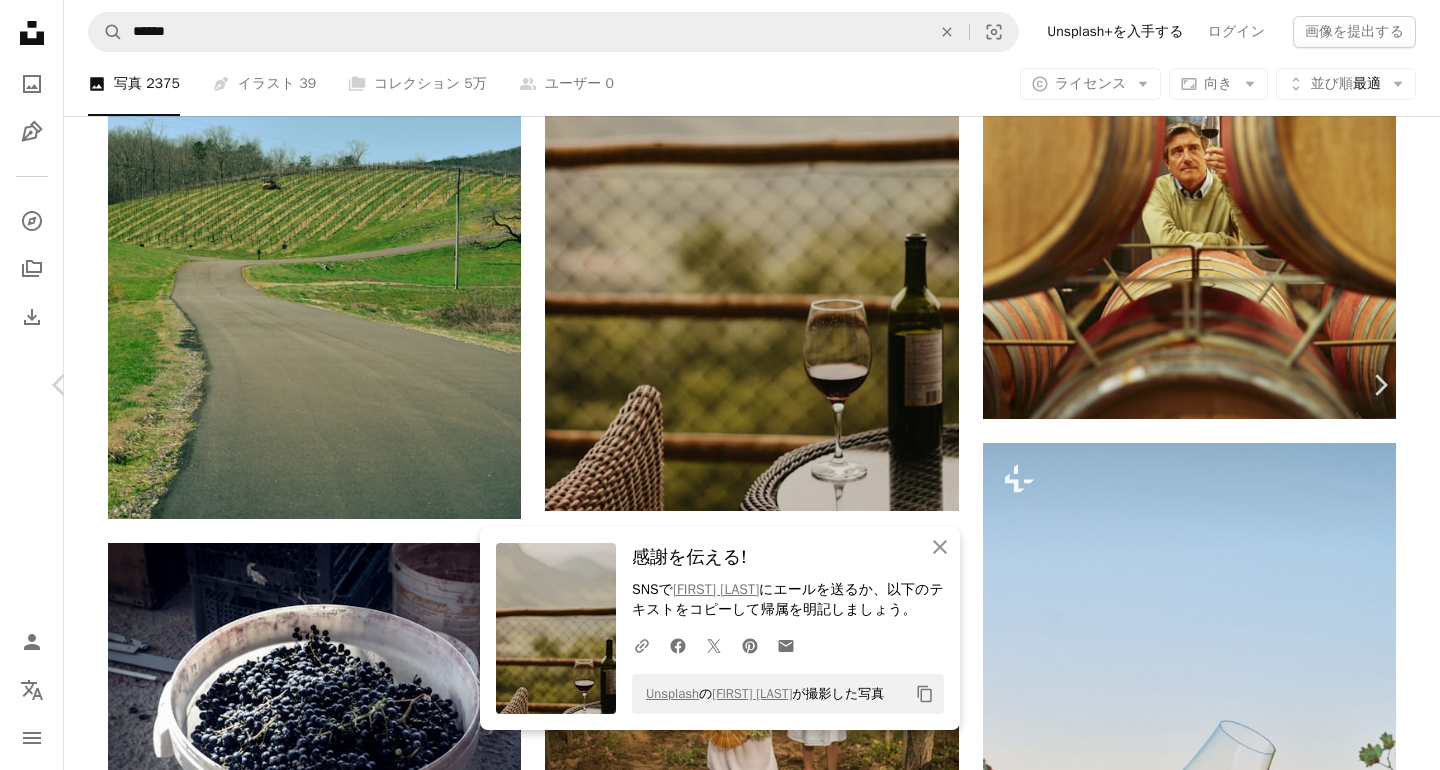 click on "An X shape" at bounding box center [20, 20] 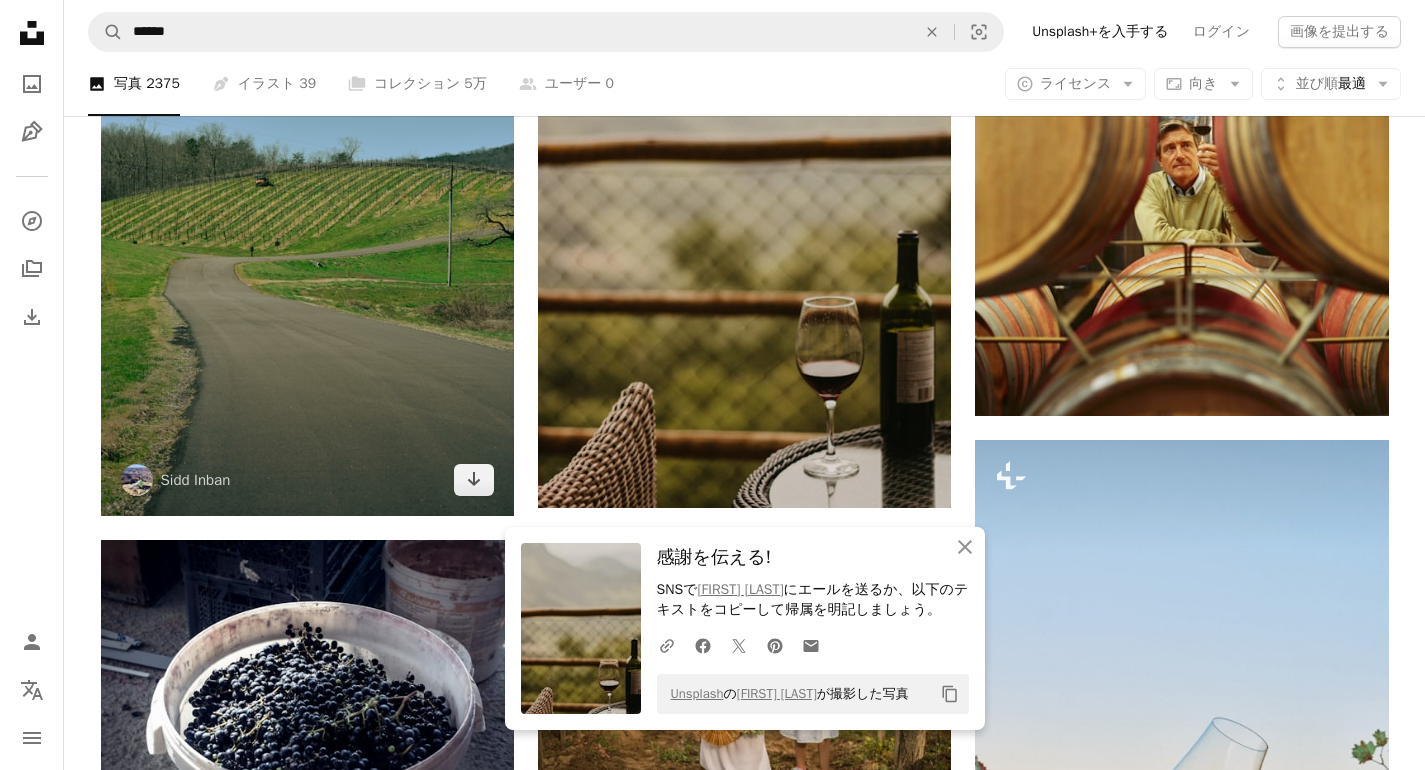 scroll, scrollTop: 27001, scrollLeft: 0, axis: vertical 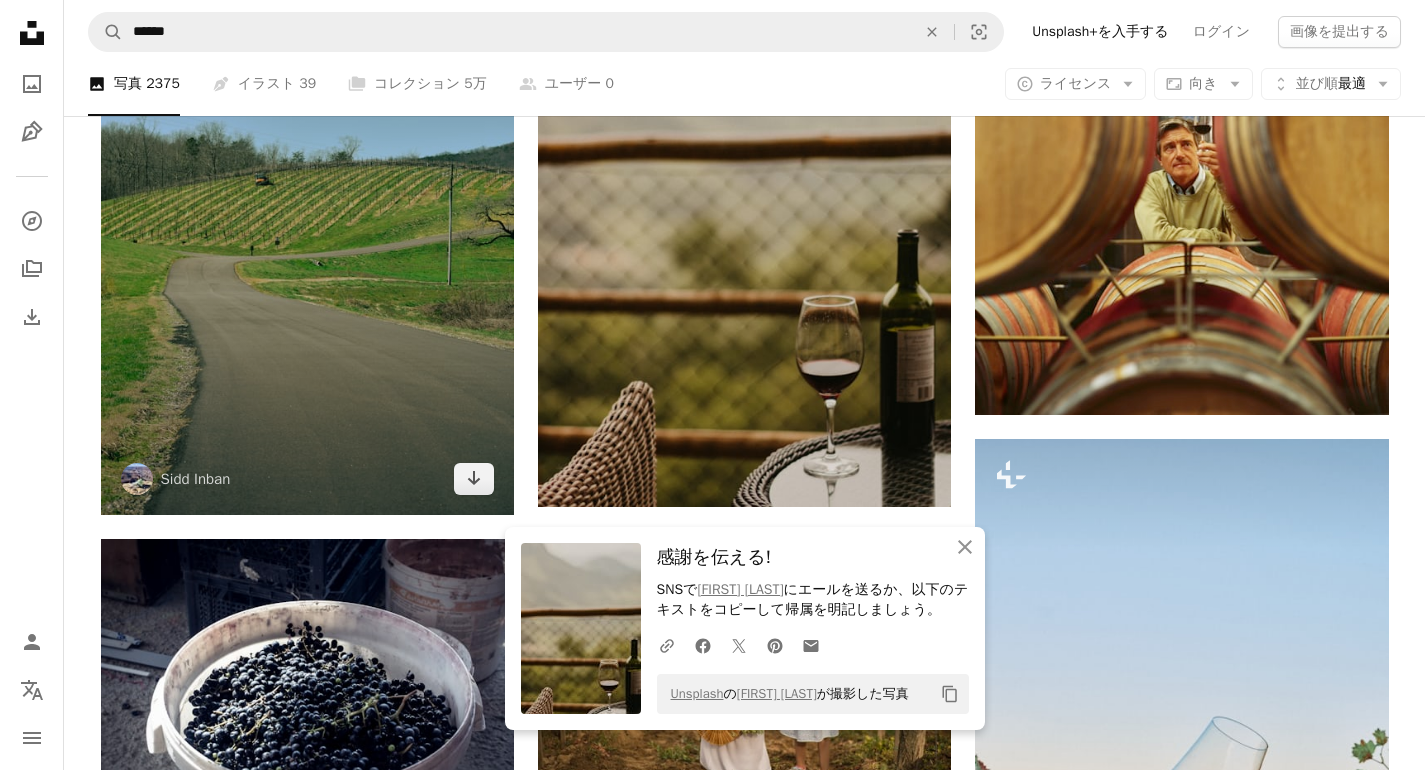 click at bounding box center [307, 205] 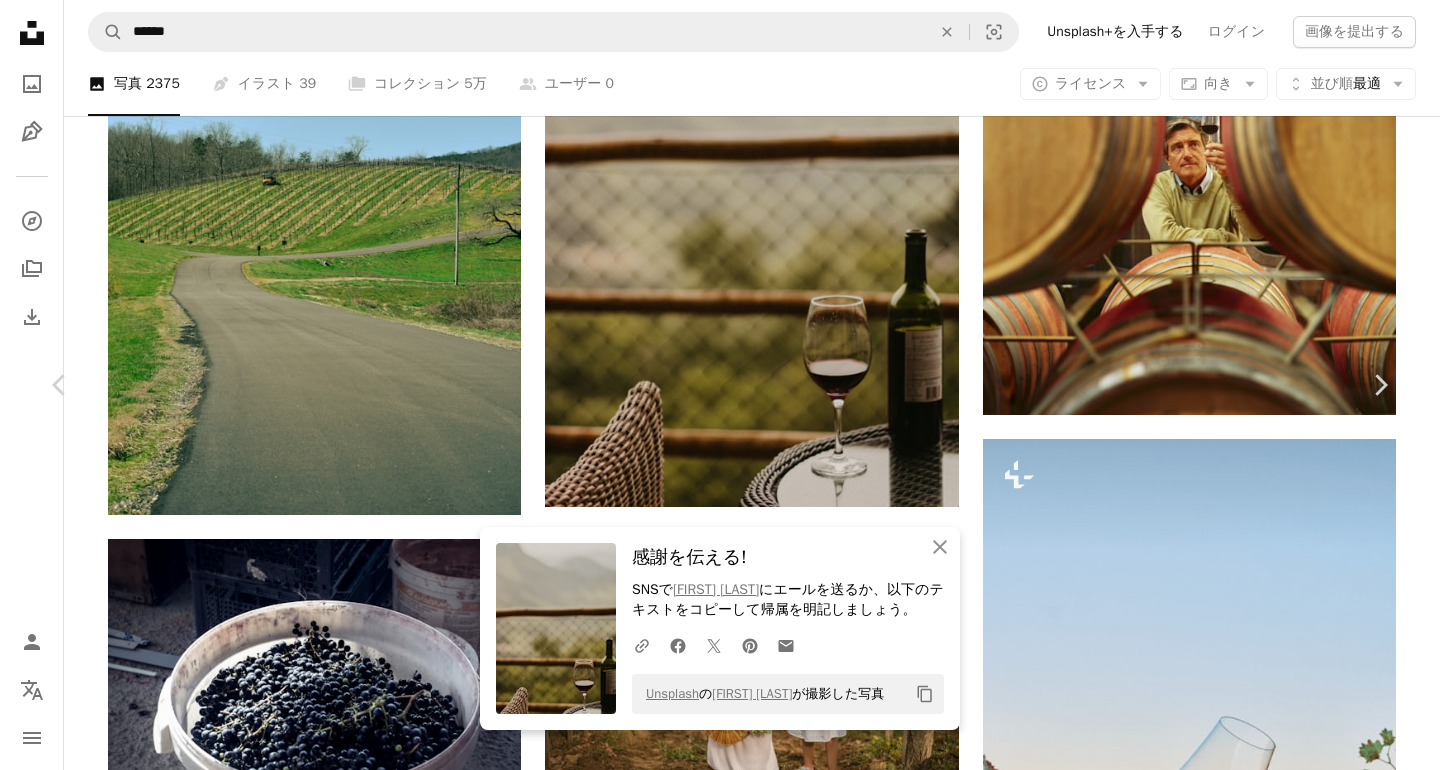 click on "無料ダウンロード" at bounding box center (1177, 4157) 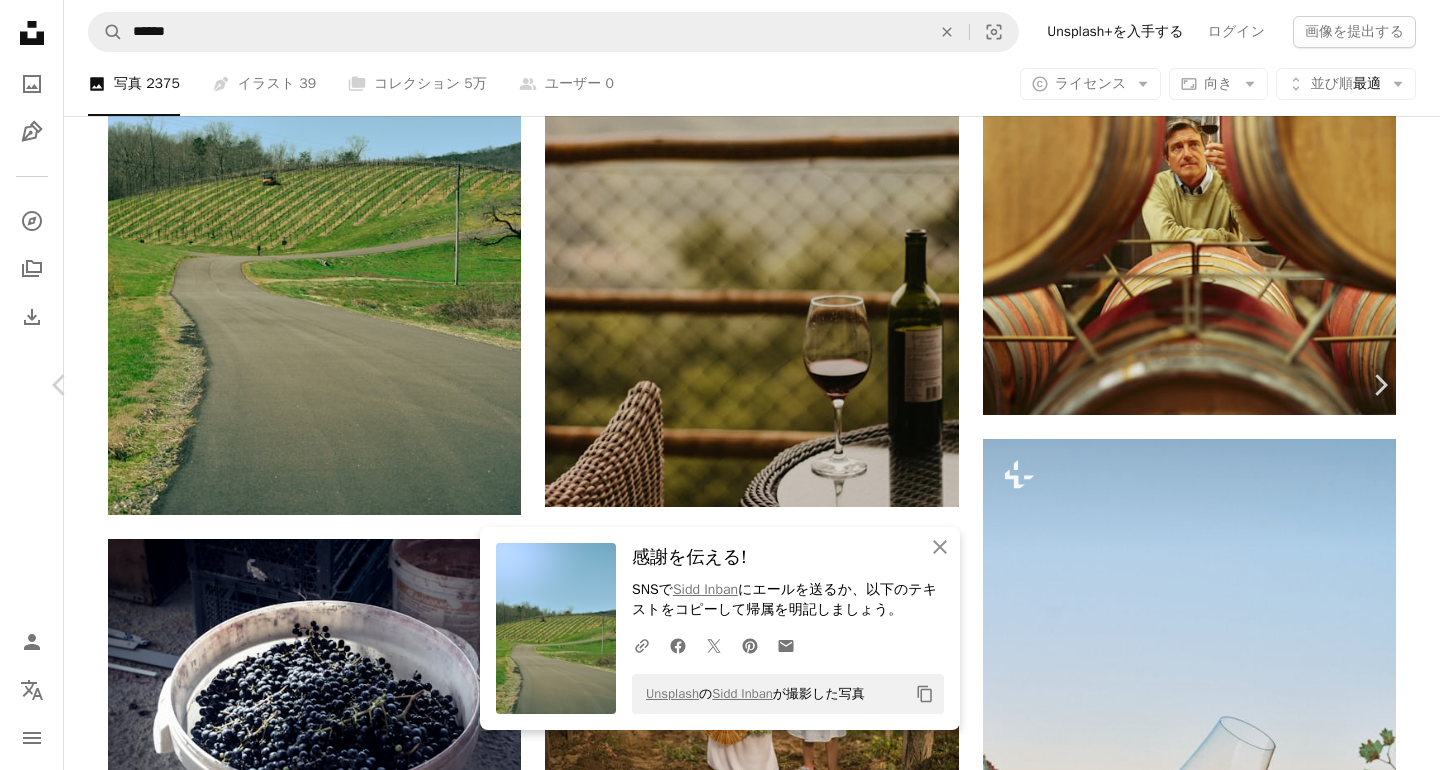 click on "An X shape" at bounding box center [20, 20] 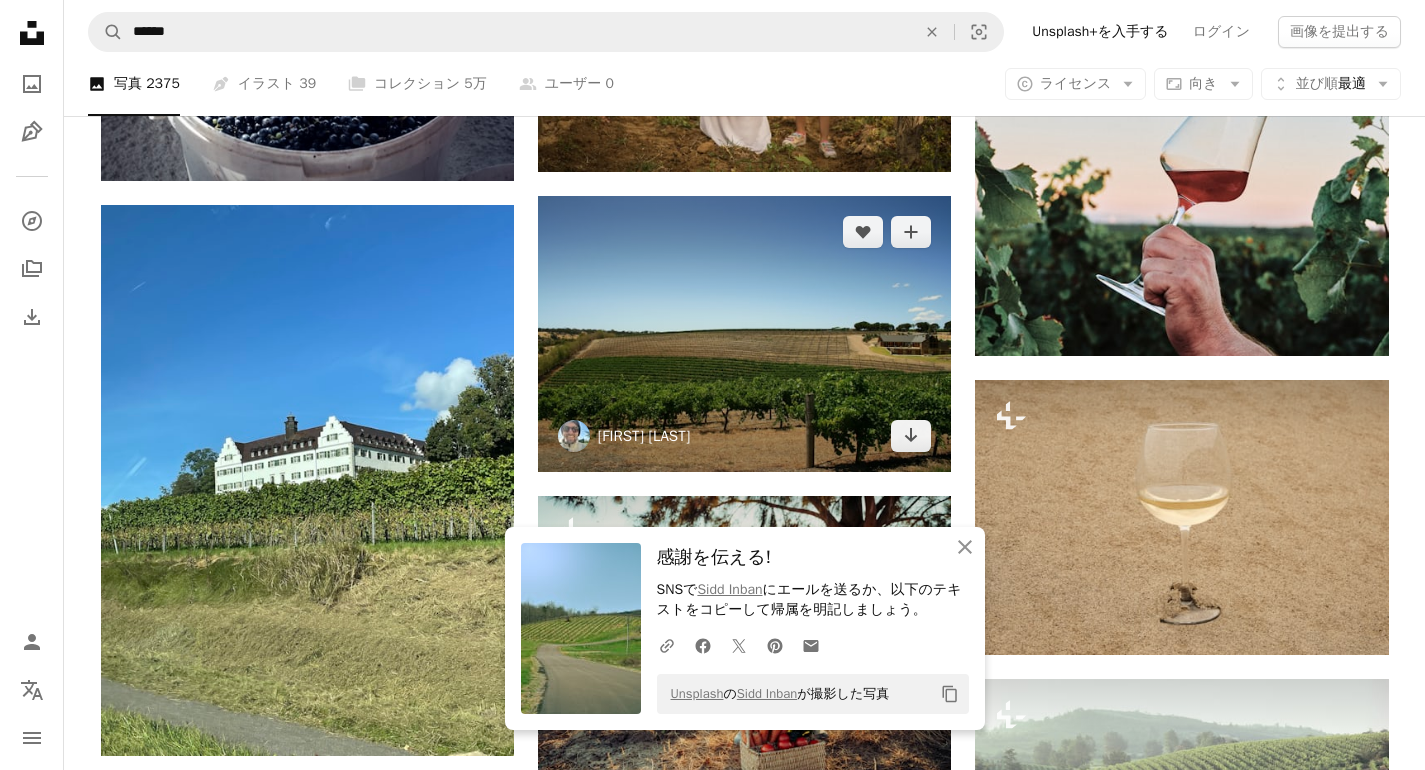 scroll, scrollTop: 27657, scrollLeft: 0, axis: vertical 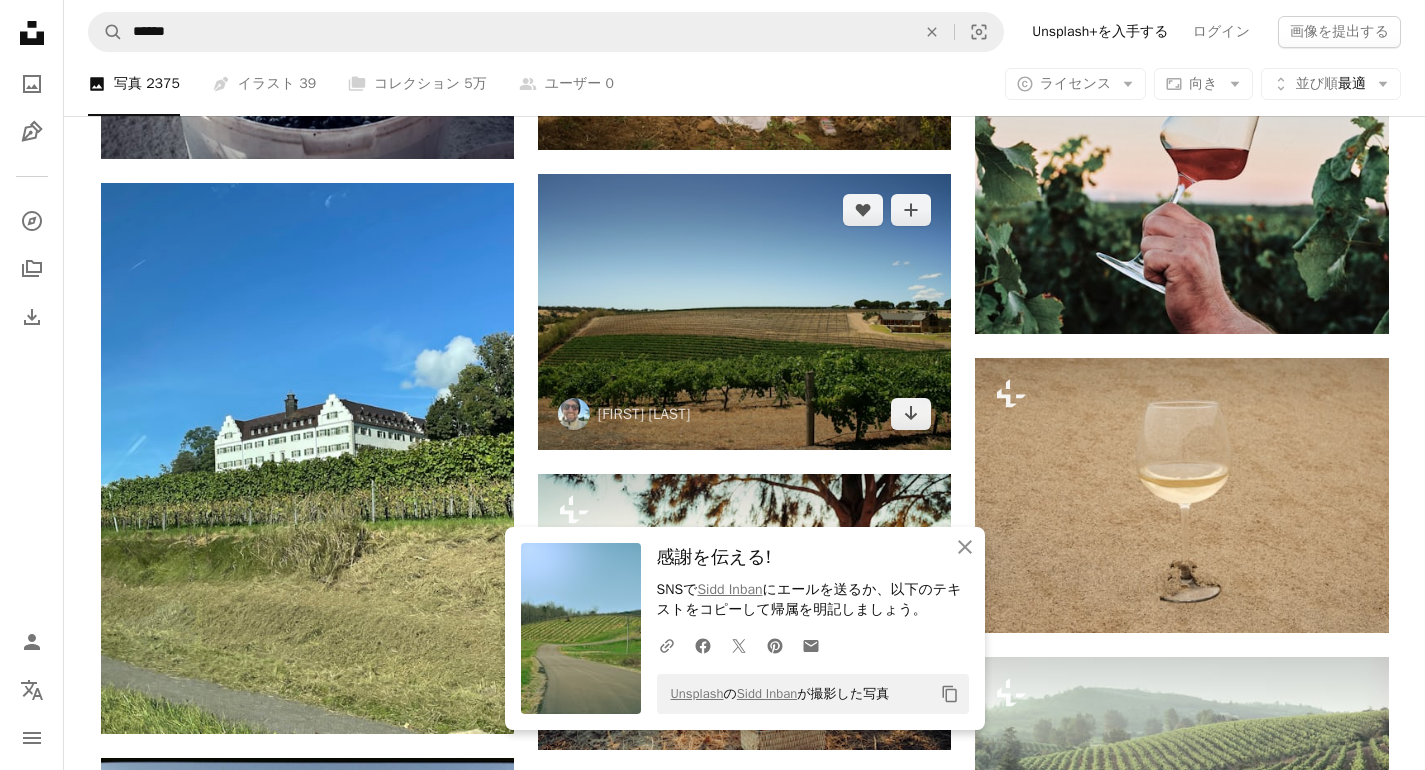 click at bounding box center (744, 311) 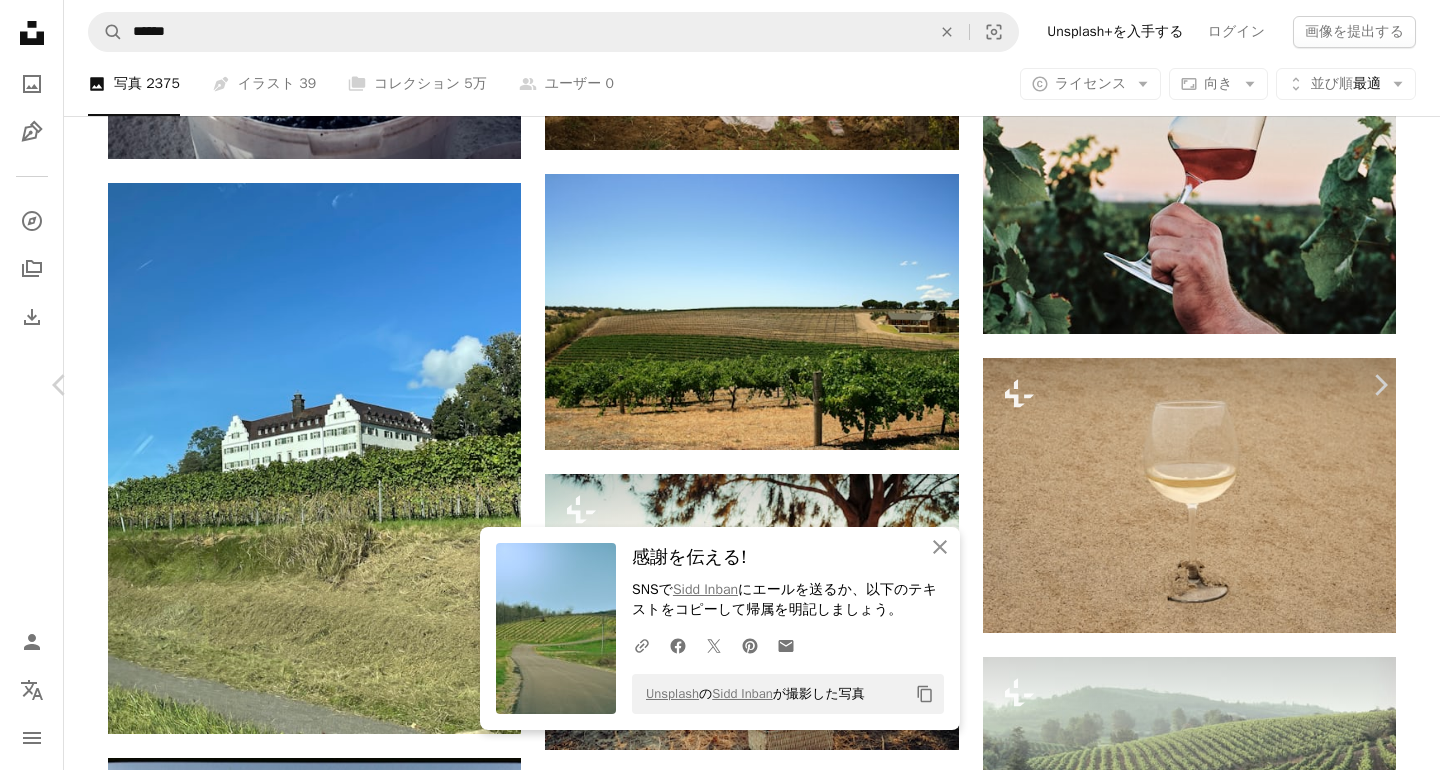 click on "[FIRST] [LAST] [USERNAME] [SYMBOL] [SYMBOL] [TEXT]" at bounding box center [712, 3500] 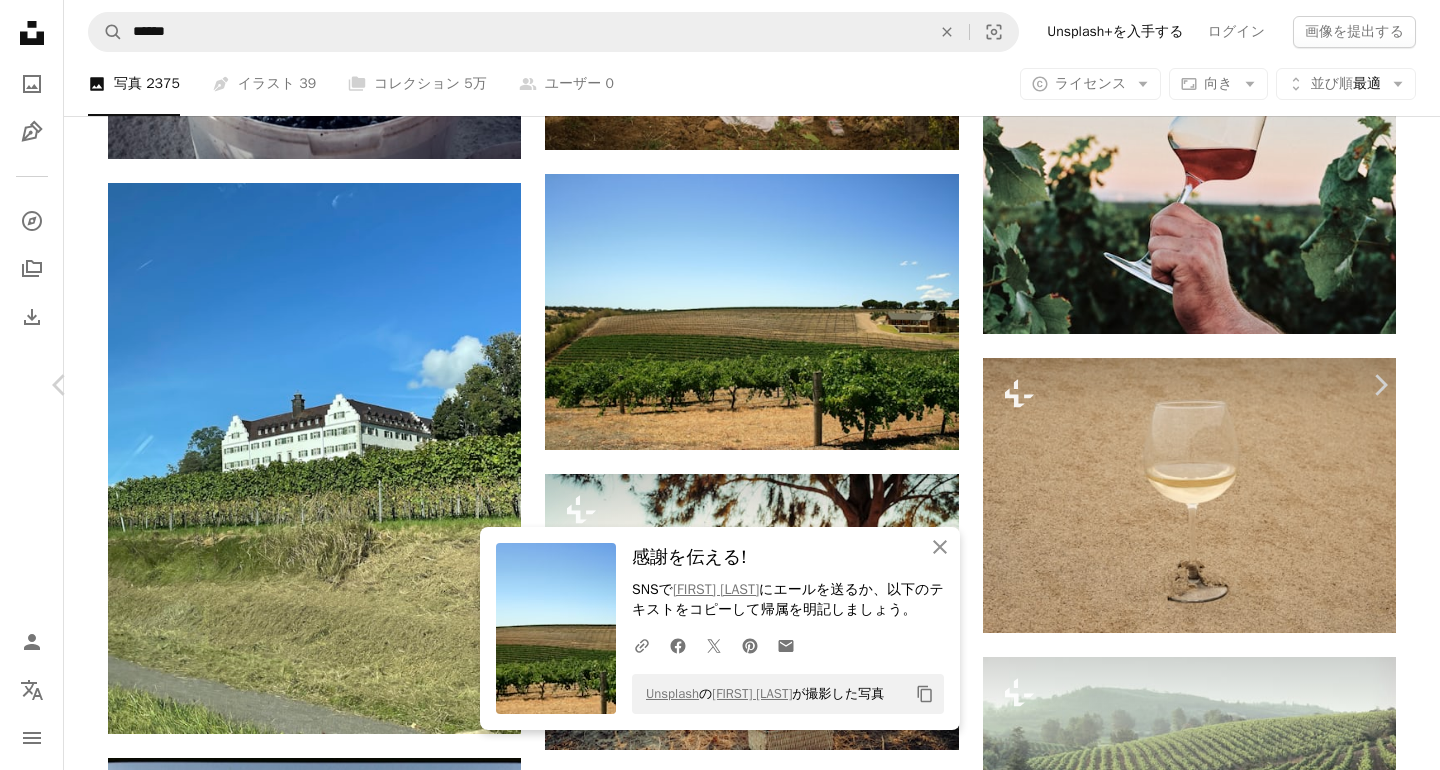 click on "An X shape" at bounding box center (20, 20) 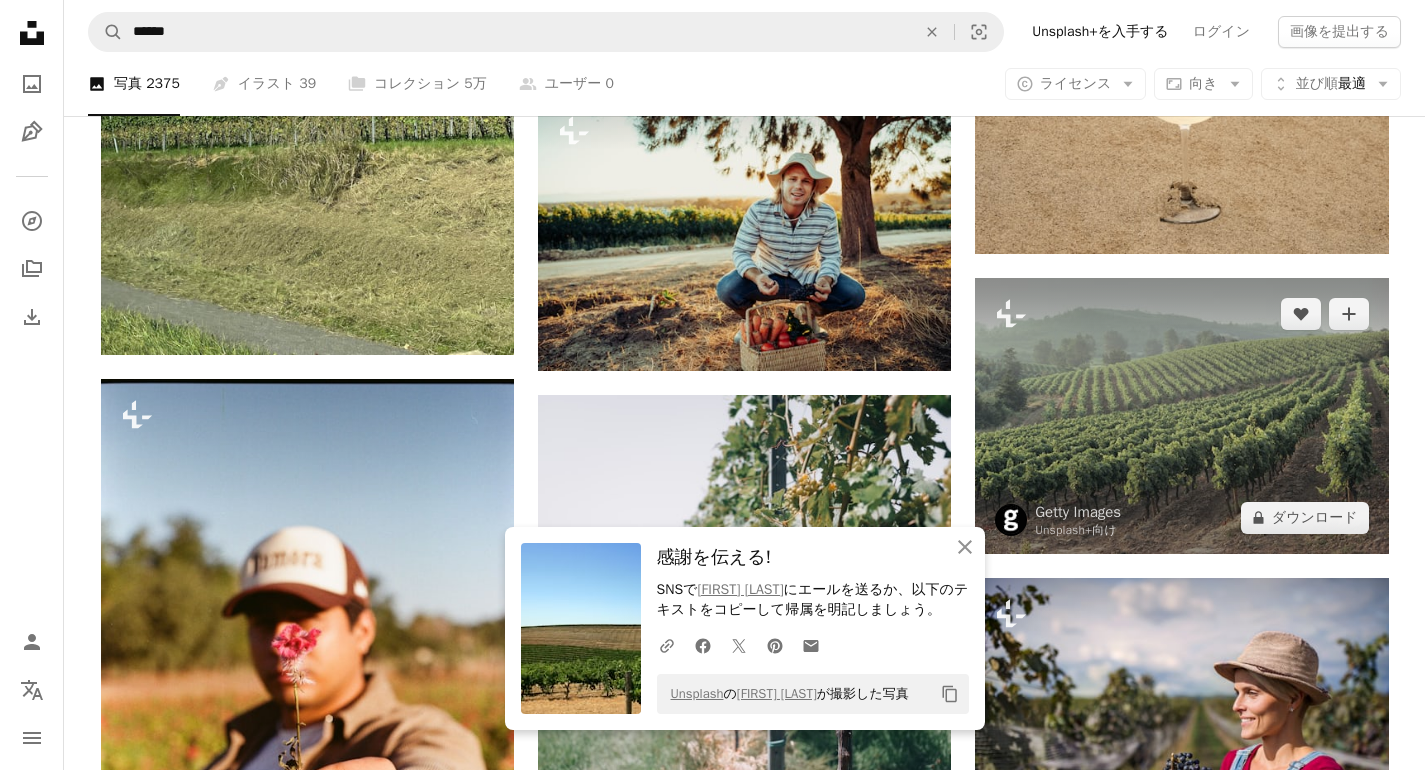 scroll, scrollTop: 28051, scrollLeft: 0, axis: vertical 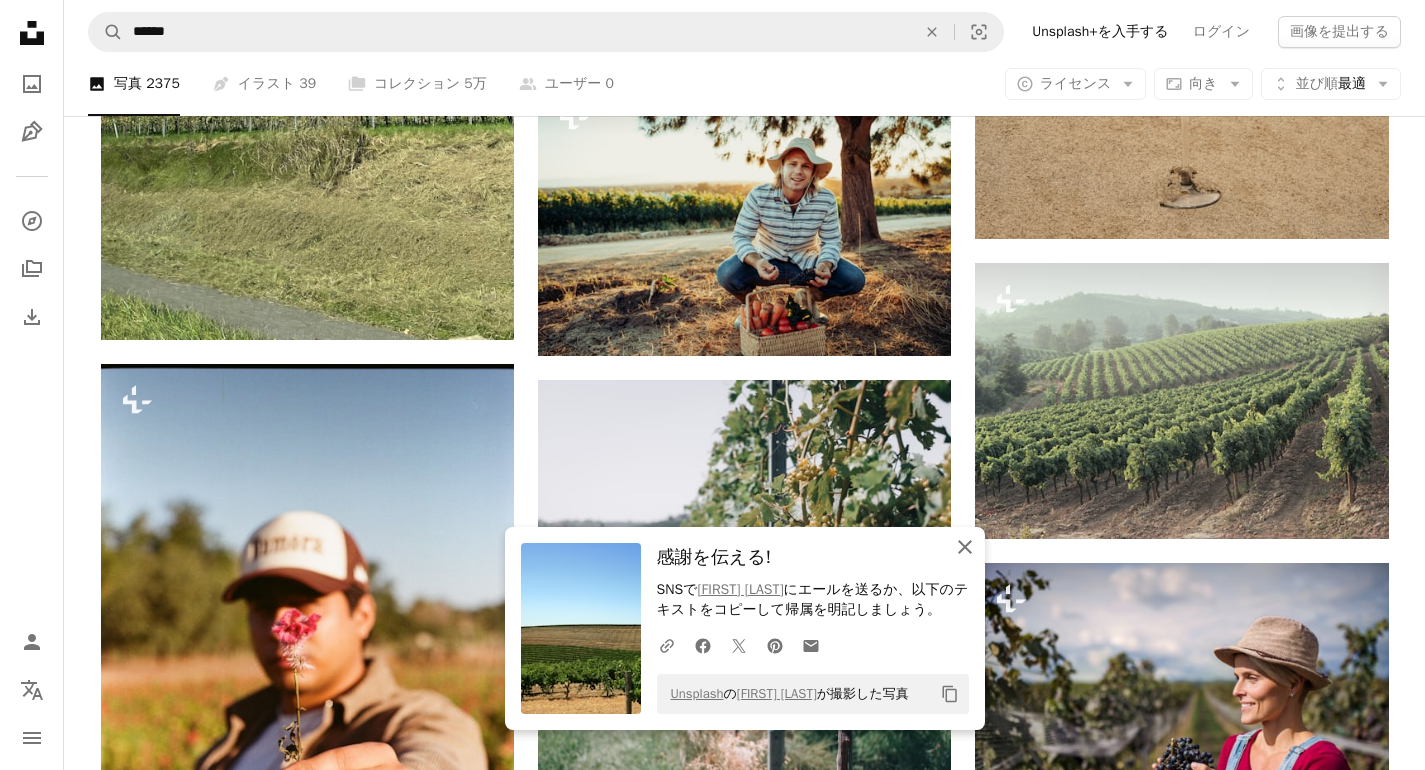 click on "An X shape" 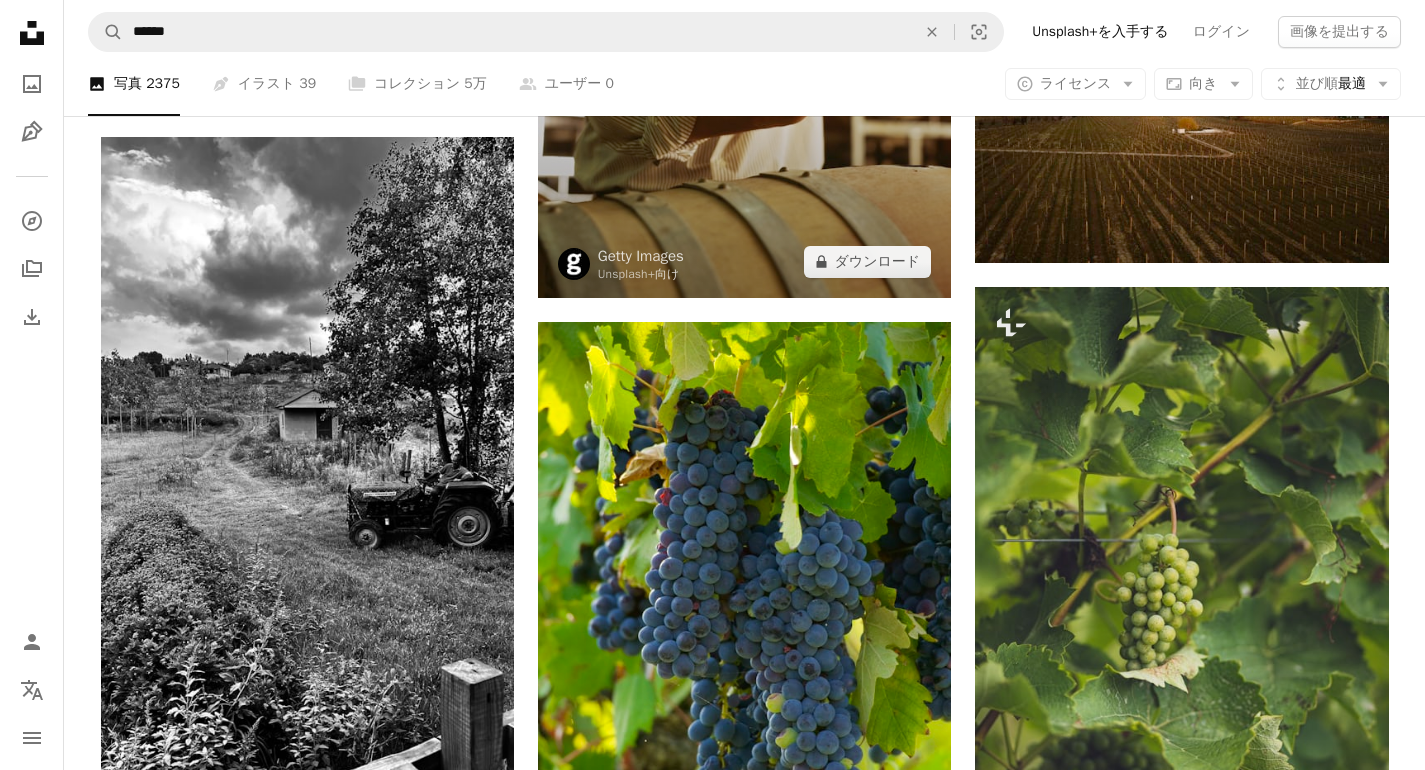 scroll, scrollTop: 29563, scrollLeft: 0, axis: vertical 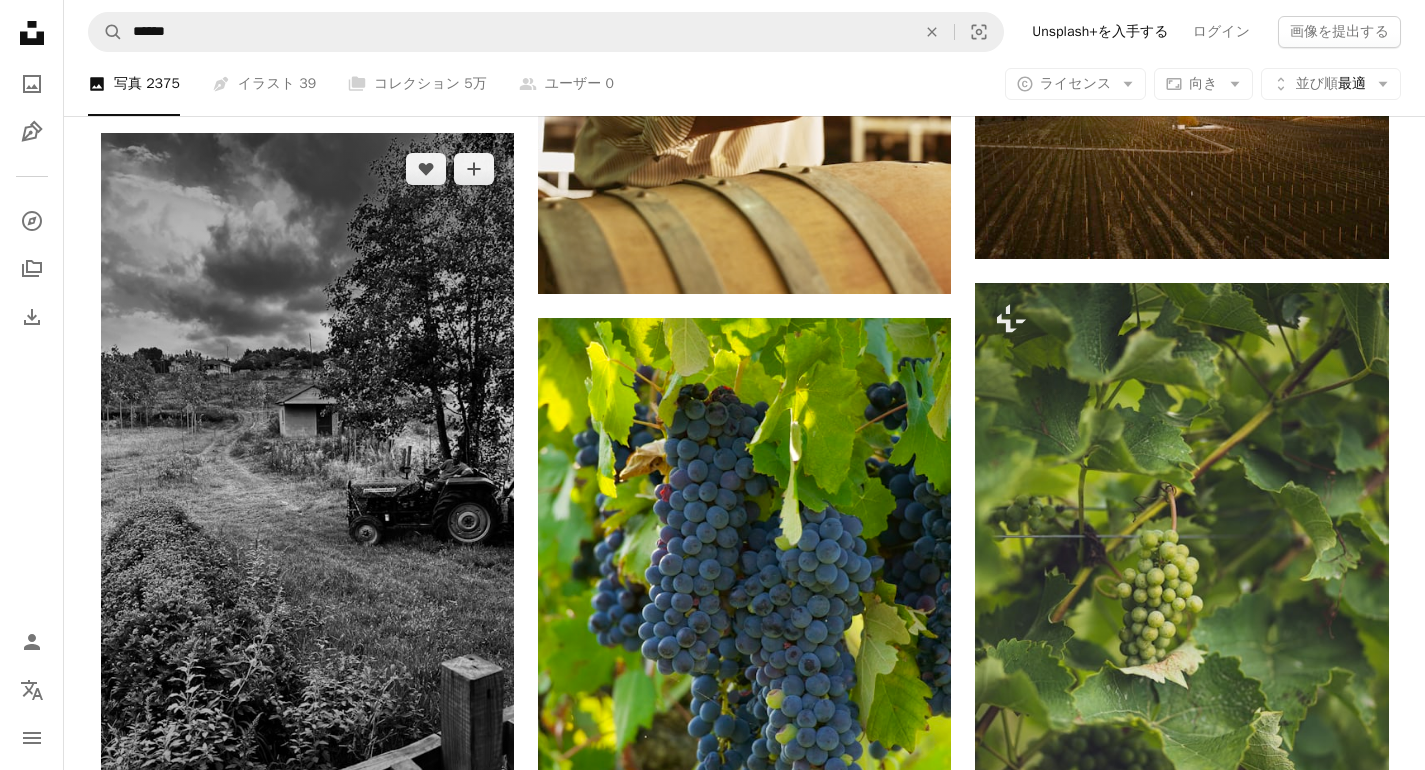 click at bounding box center [307, 500] 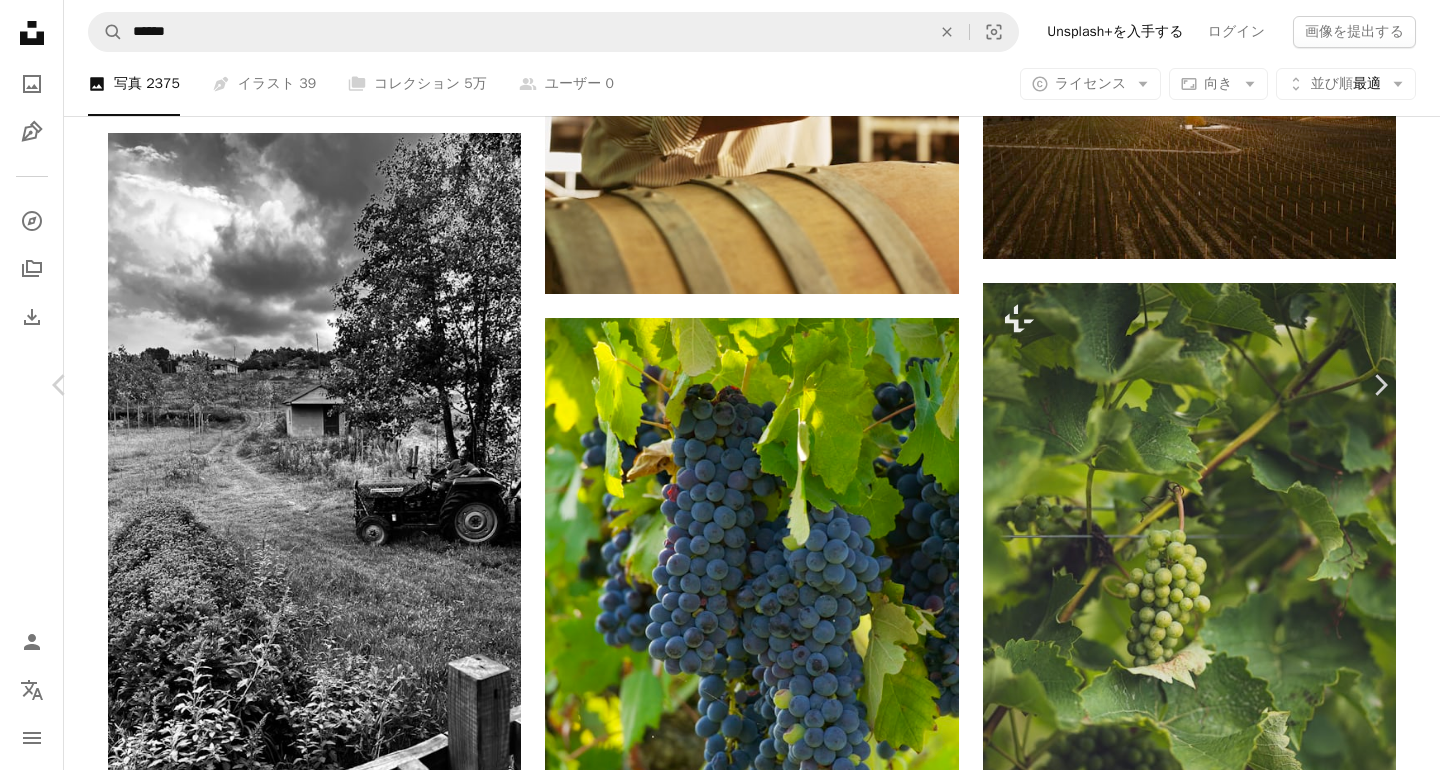 click on "無料ダウンロード" at bounding box center (1177, 4603) 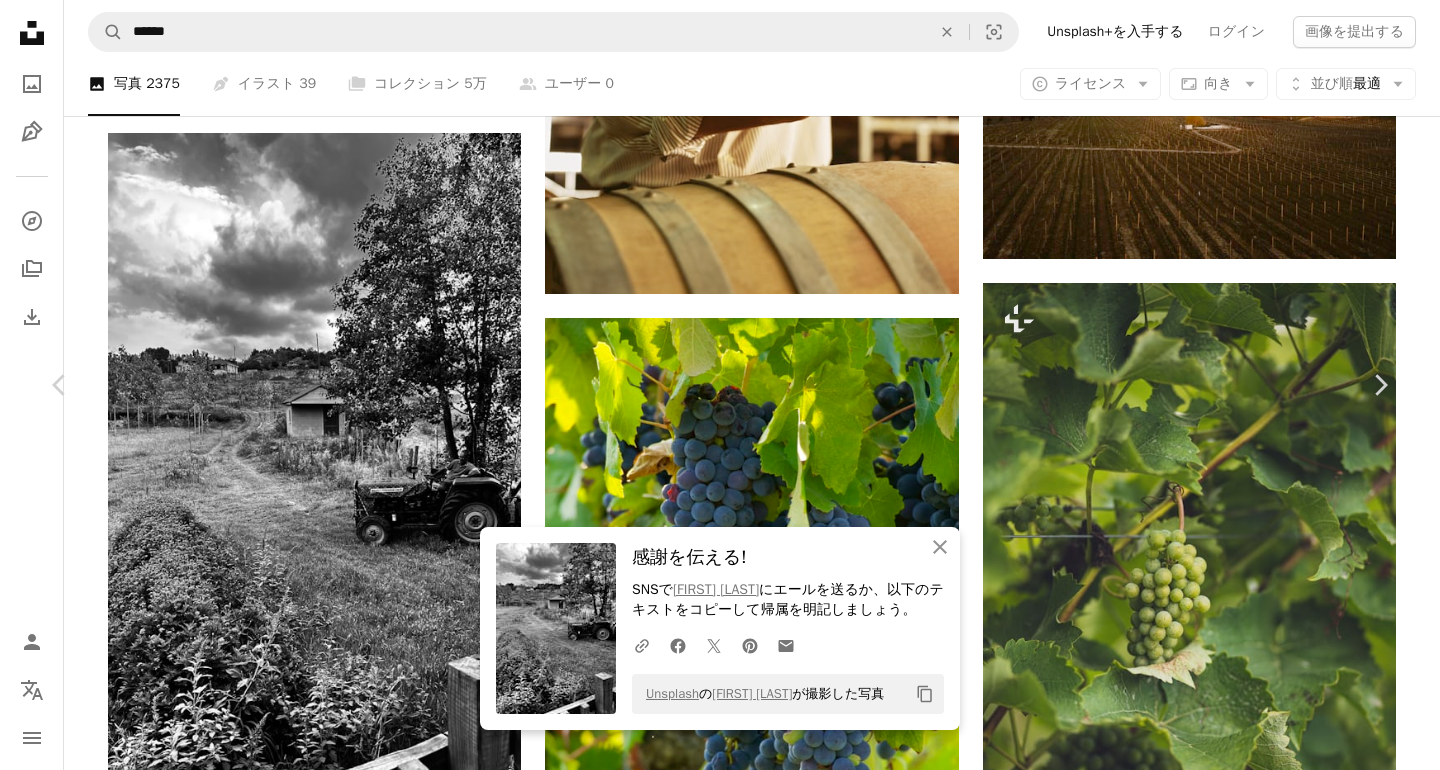 click on "An X shape" at bounding box center (20, 20) 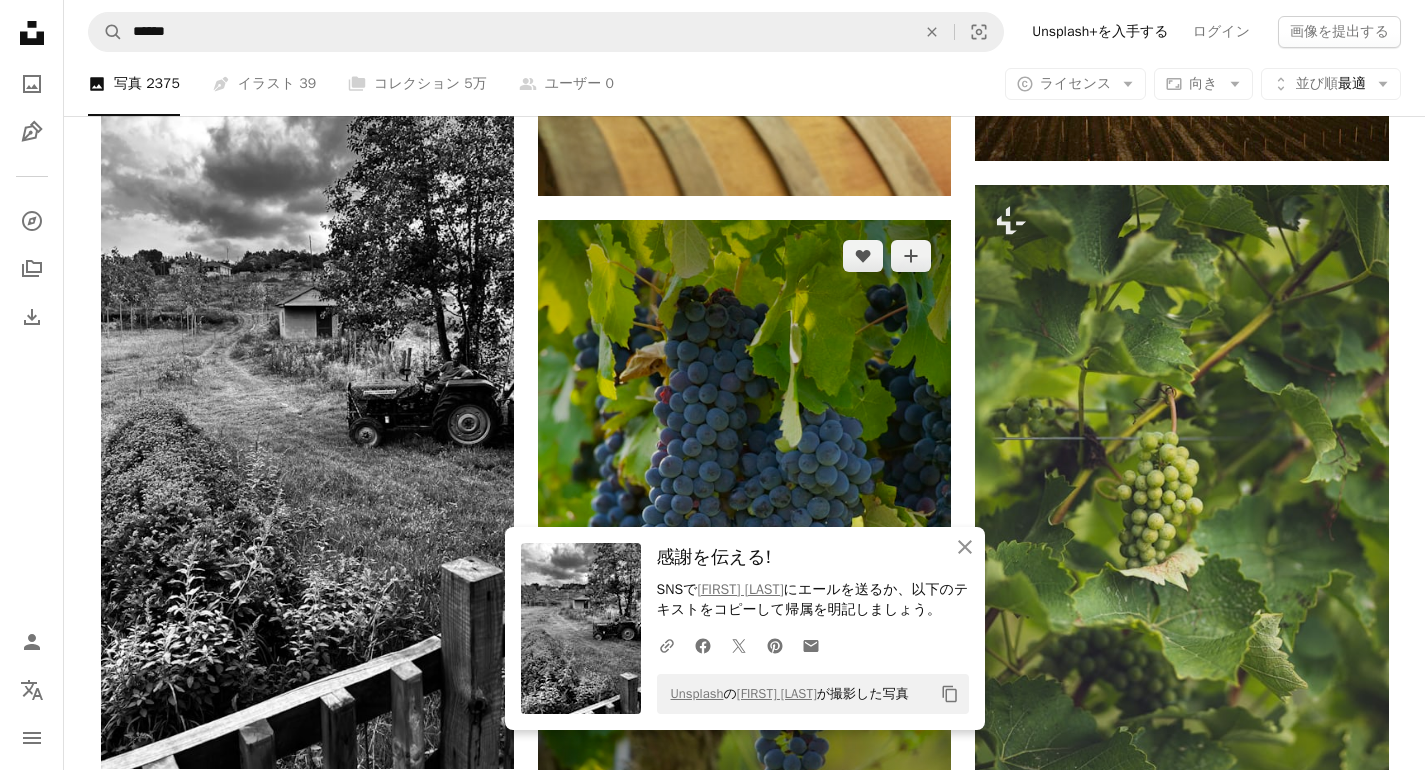 scroll, scrollTop: 29909, scrollLeft: 0, axis: vertical 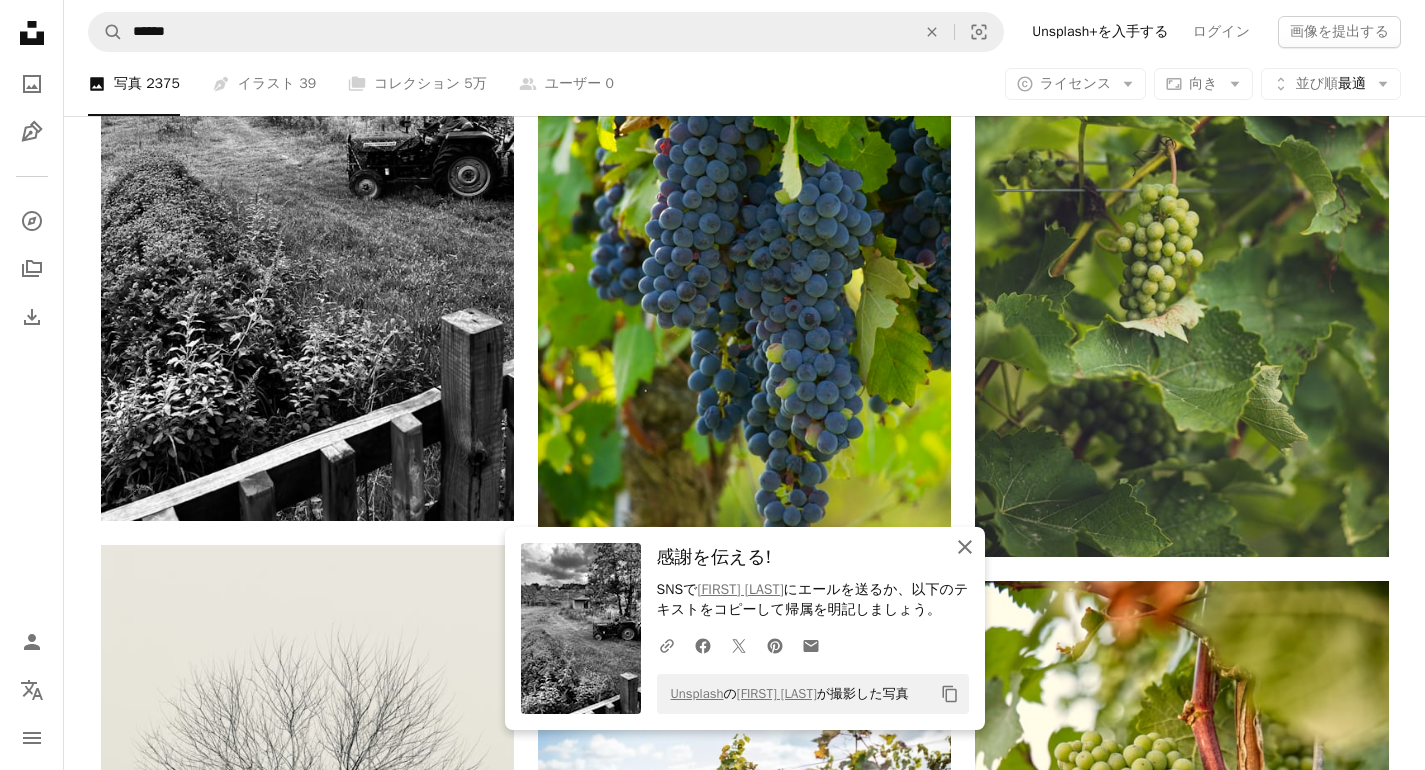 click on "An X shape" 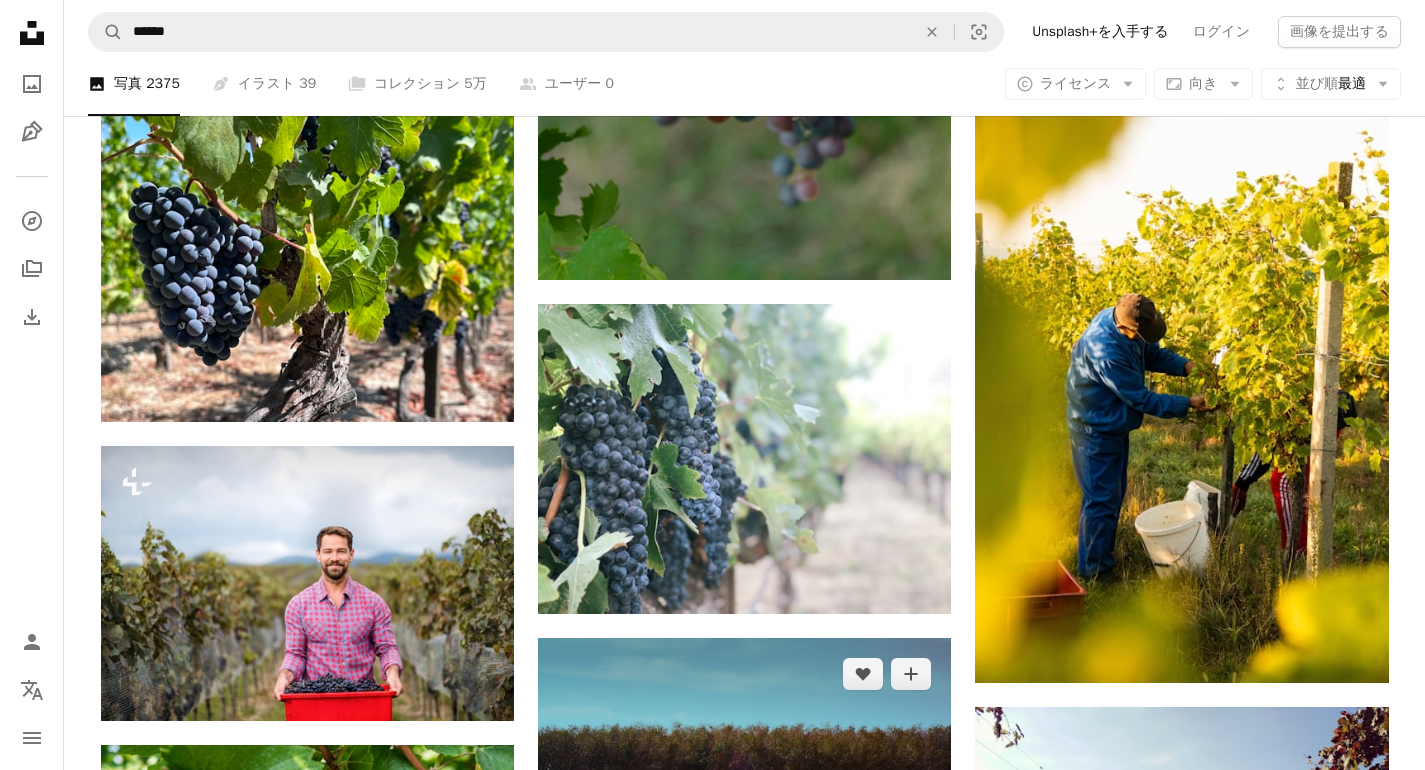 scroll, scrollTop: 36632, scrollLeft: 0, axis: vertical 